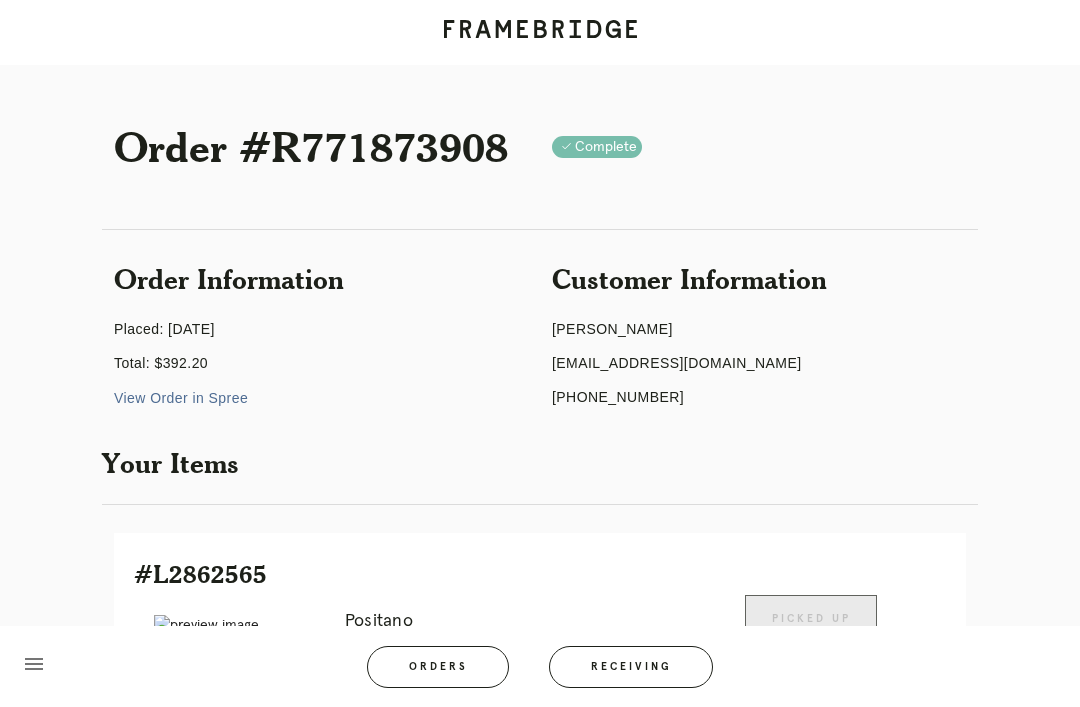 scroll, scrollTop: 1617, scrollLeft: 0, axis: vertical 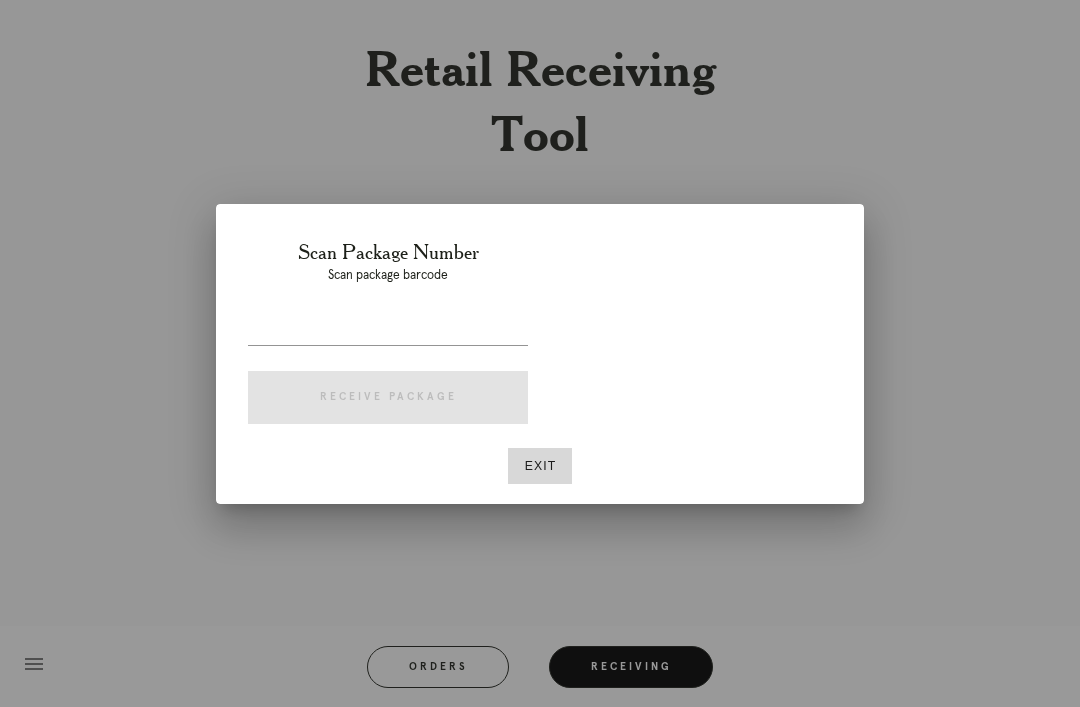 click at bounding box center [388, 329] 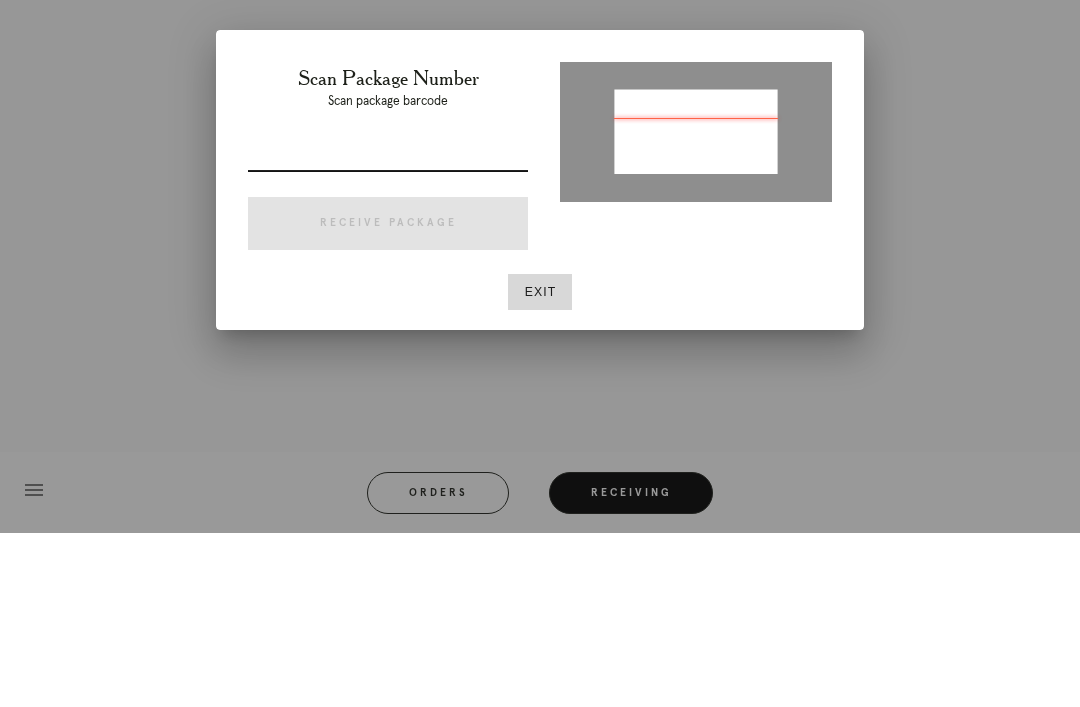 click at bounding box center [696, 304] 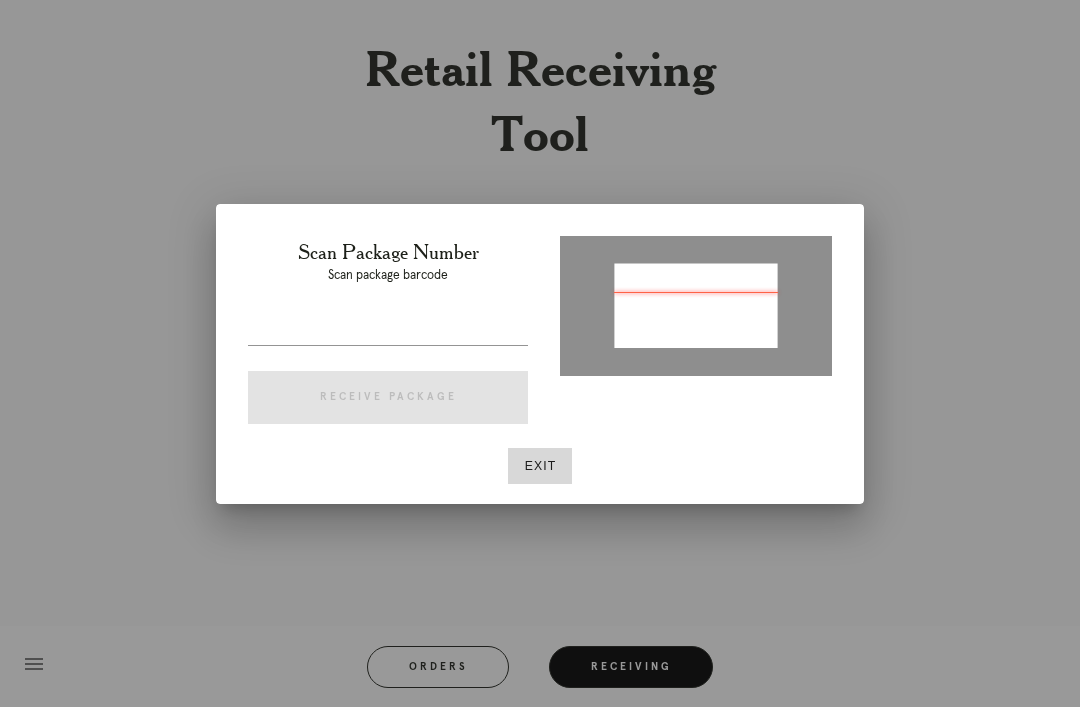click at bounding box center (696, 304) 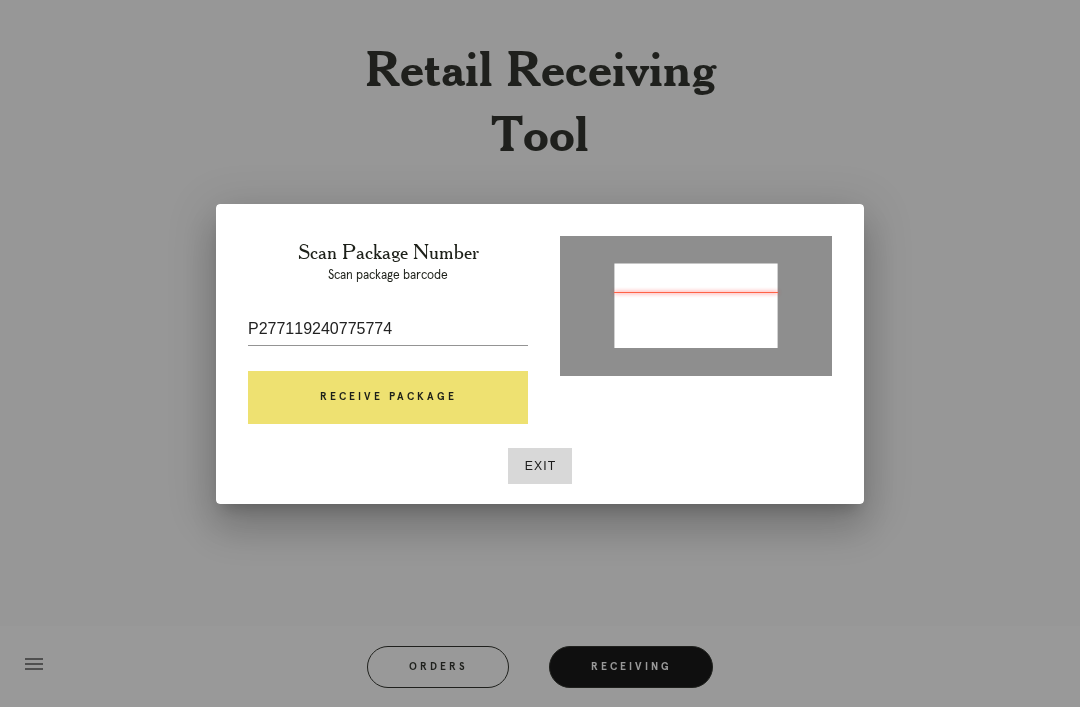 click on "Receive Package" at bounding box center (388, 398) 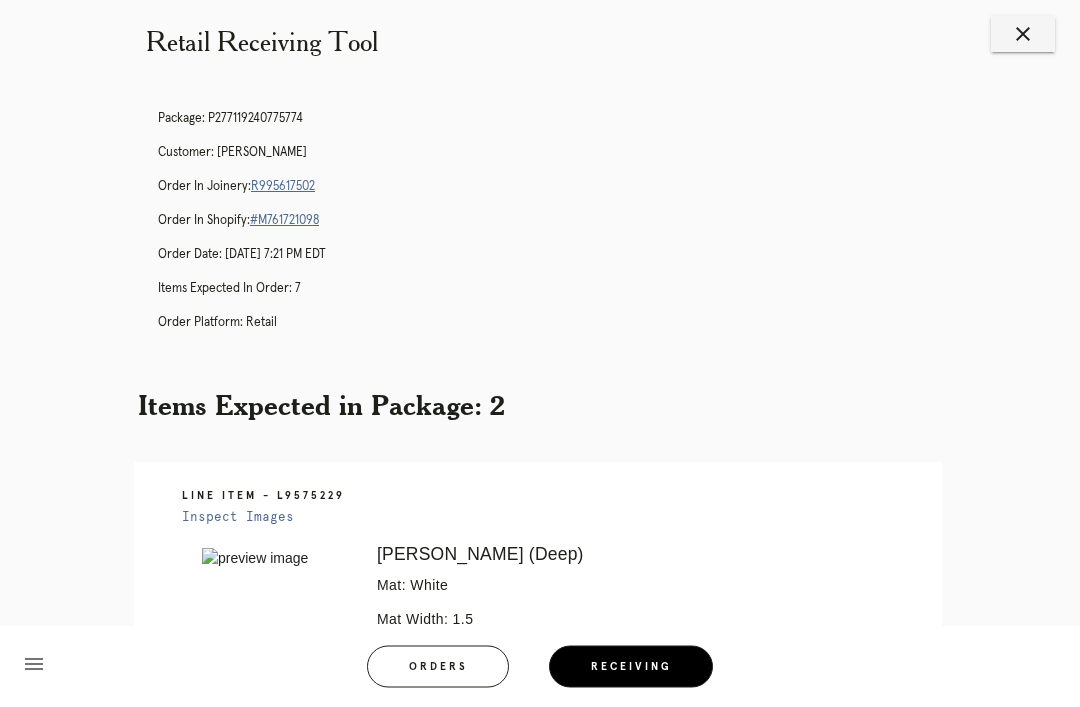 scroll, scrollTop: 0, scrollLeft: 0, axis: both 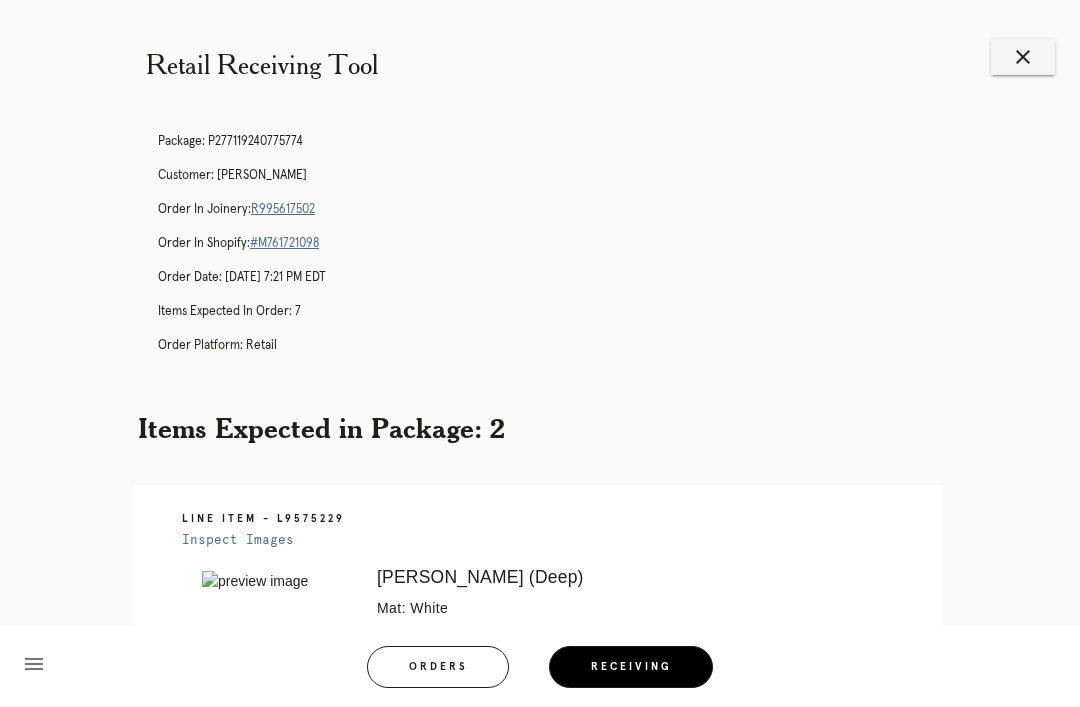 click on "Orders" at bounding box center (438, 667) 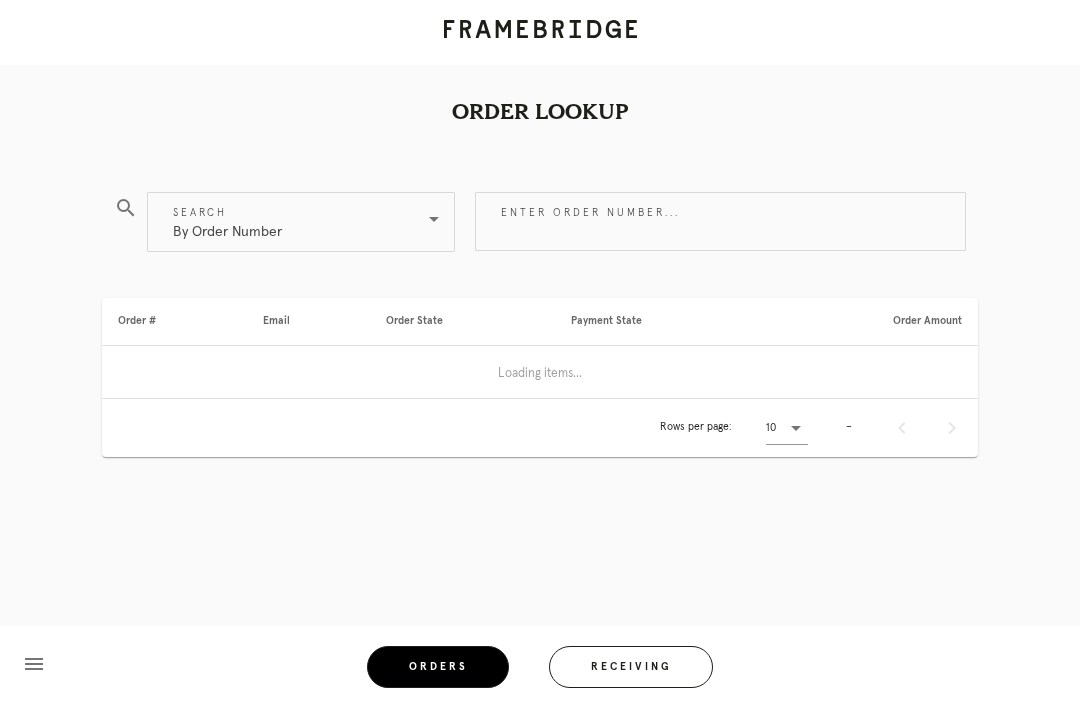 click on "Enter order number..." at bounding box center [720, 221] 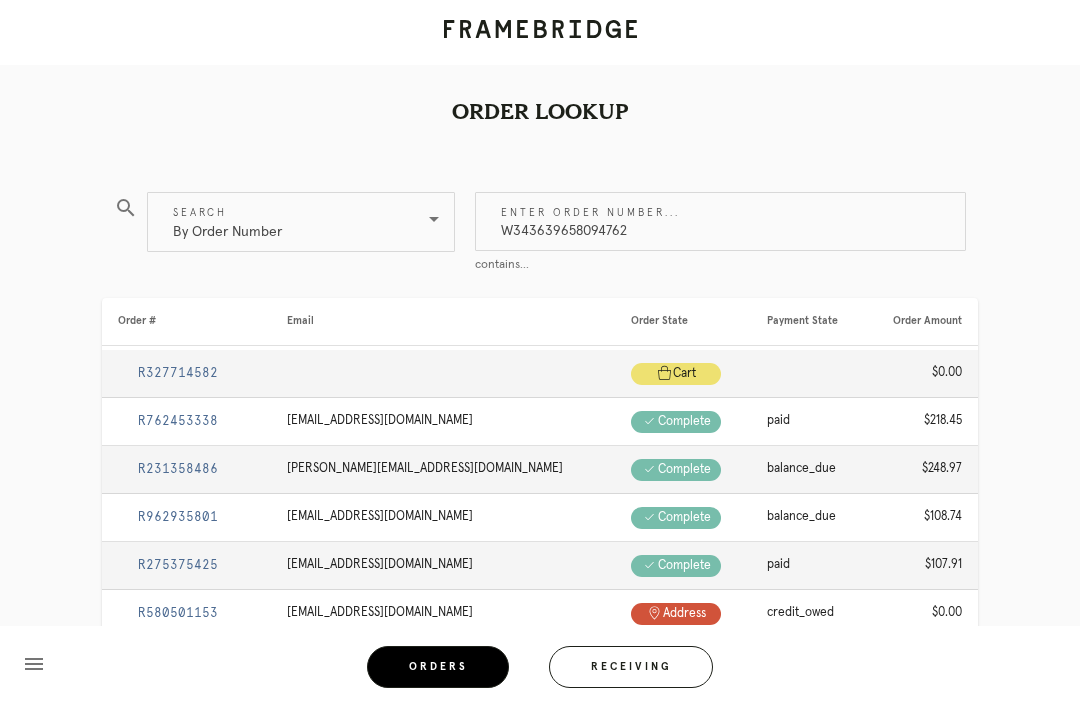 type on "W343639658094762" 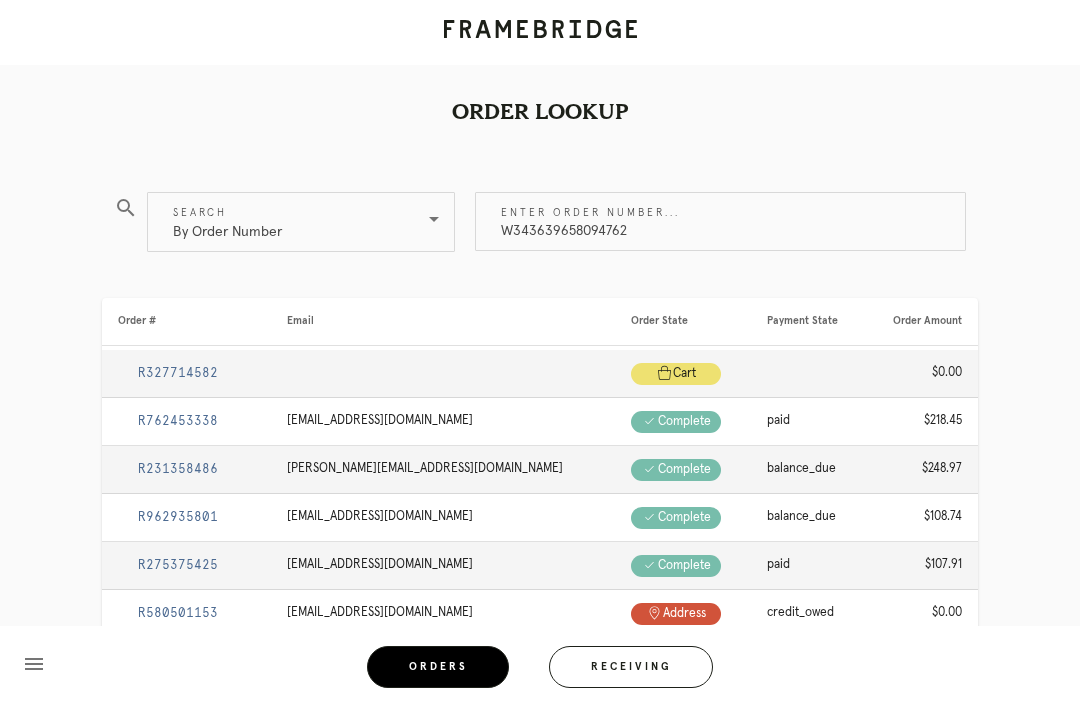click on "W343639658094762" at bounding box center [720, 221] 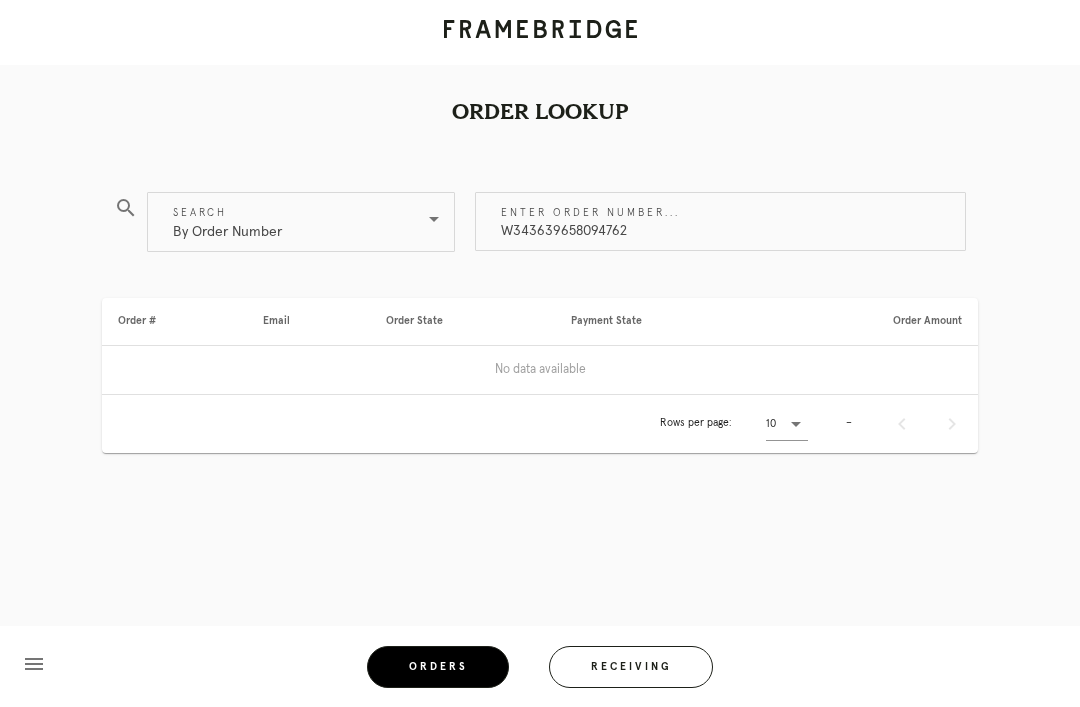 click on "Receiving" at bounding box center (631, 667) 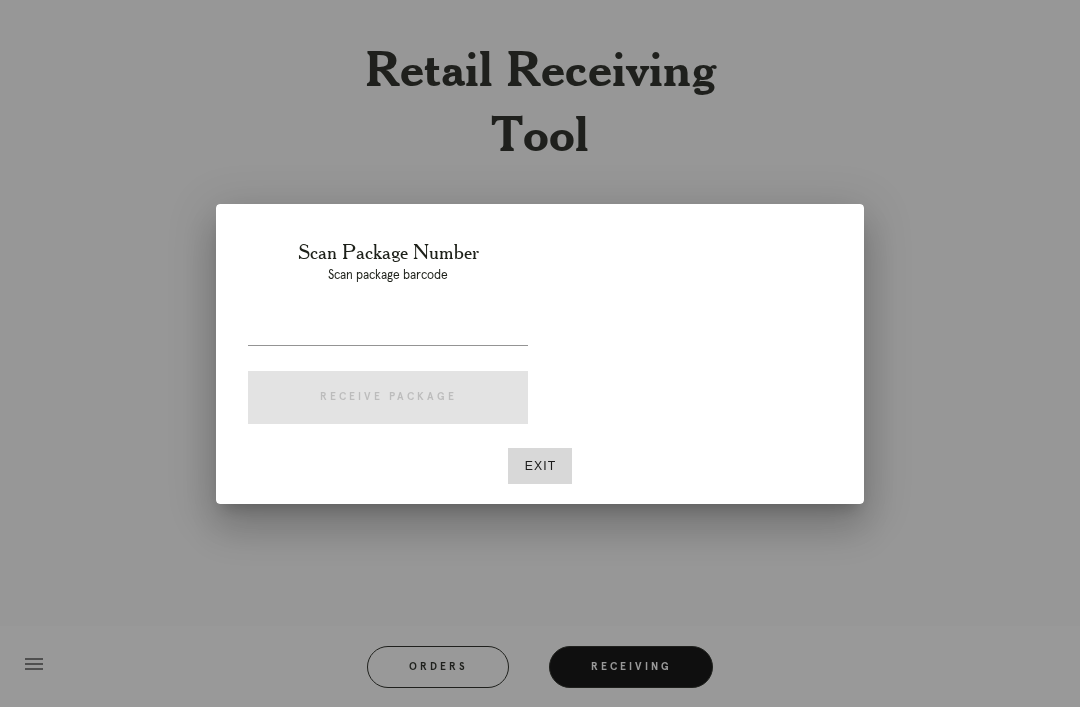 click at bounding box center (388, 329) 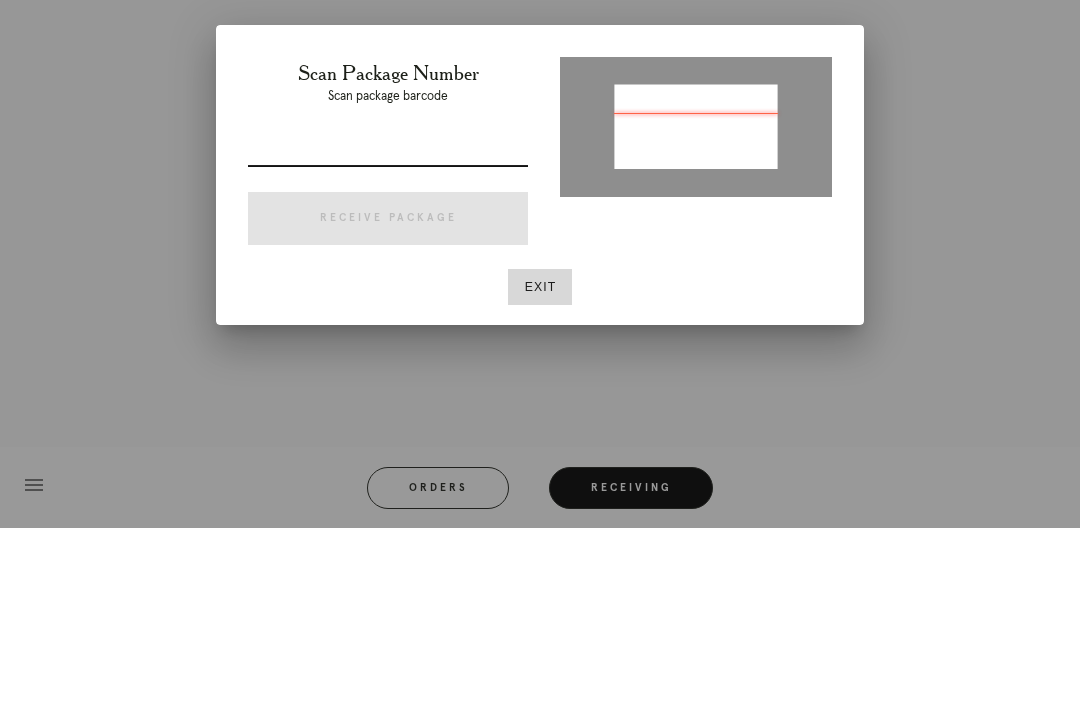 type on "P409955547426665" 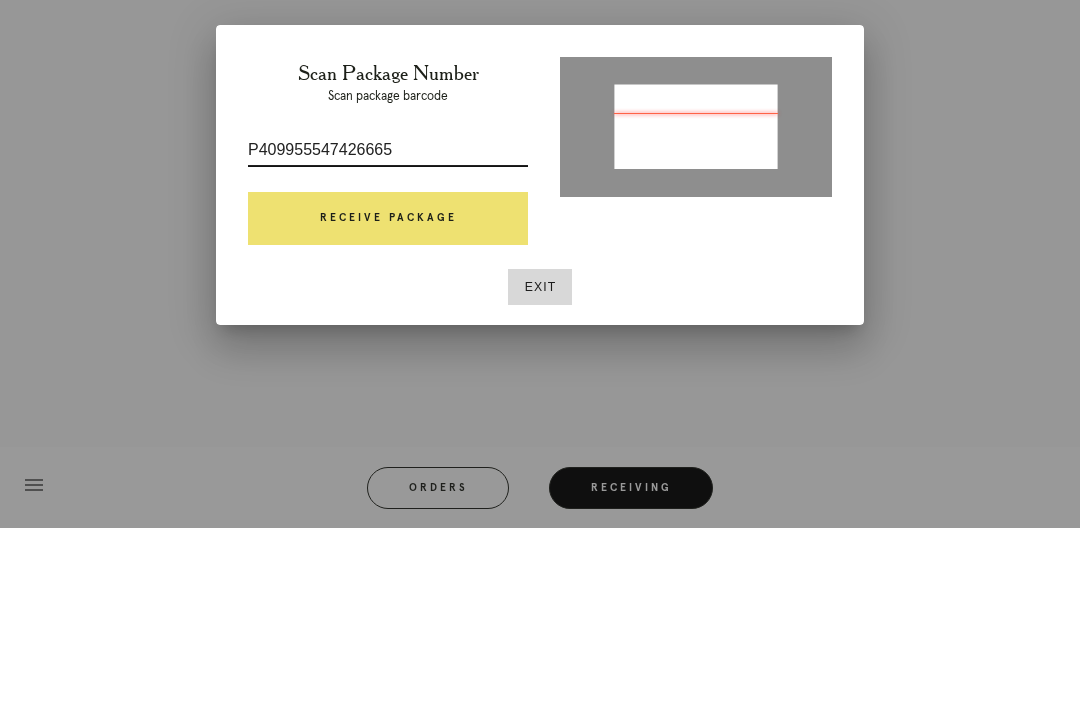 click on "Receive Package" at bounding box center [388, 398] 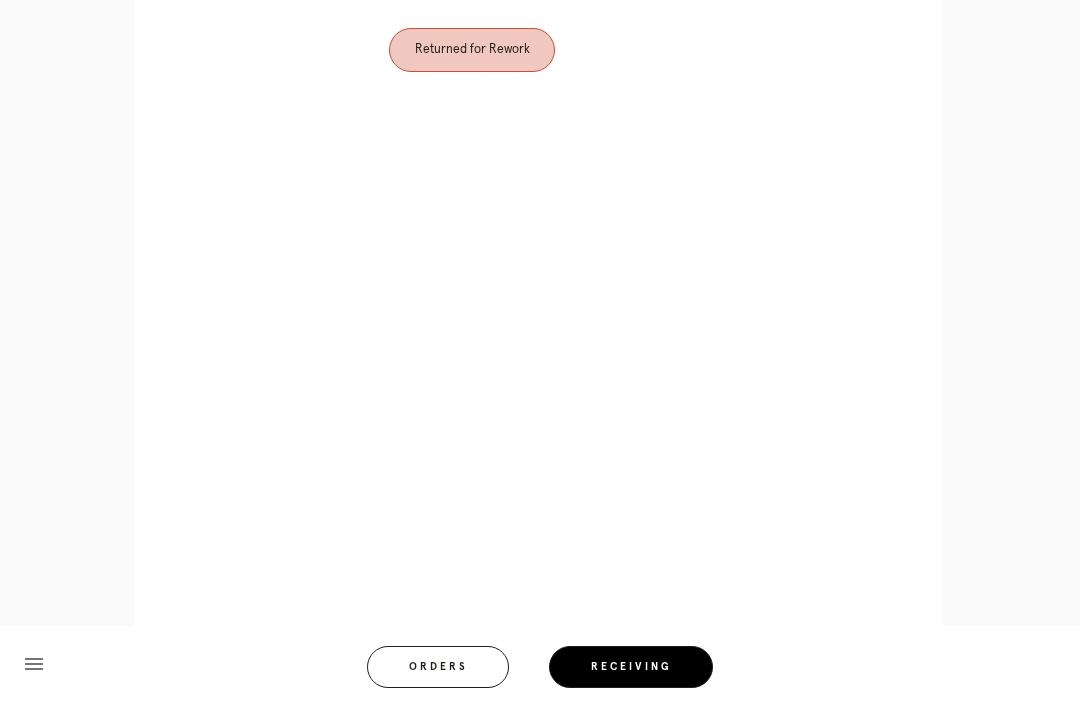 scroll, scrollTop: 893, scrollLeft: 0, axis: vertical 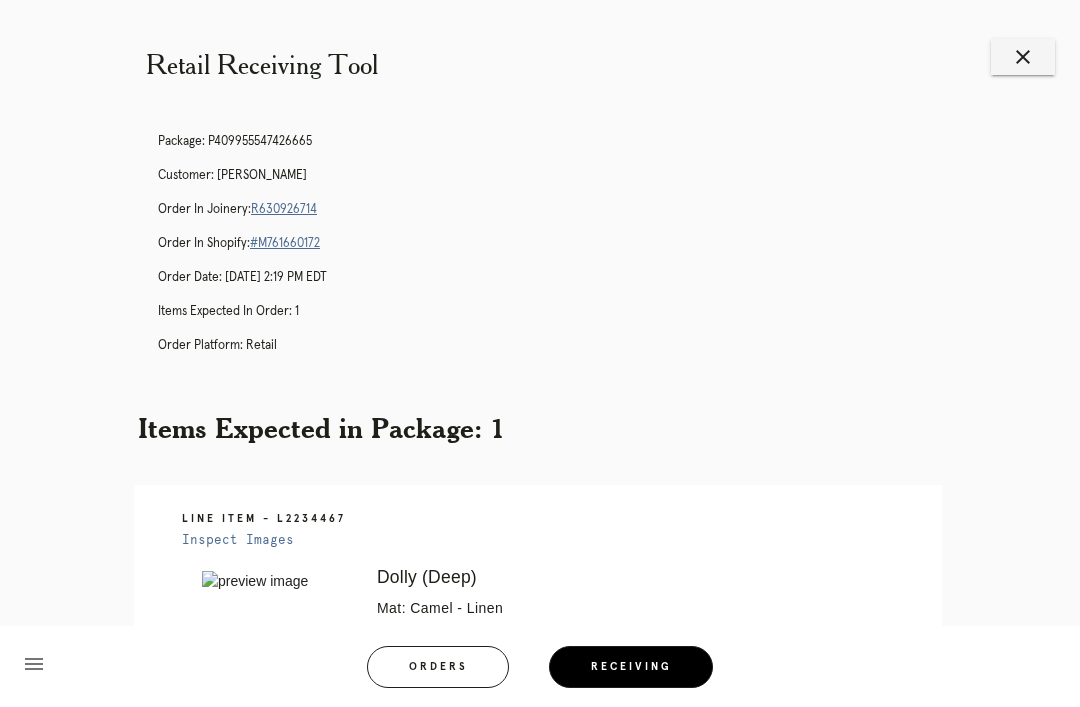 click on "close" at bounding box center [1023, 57] 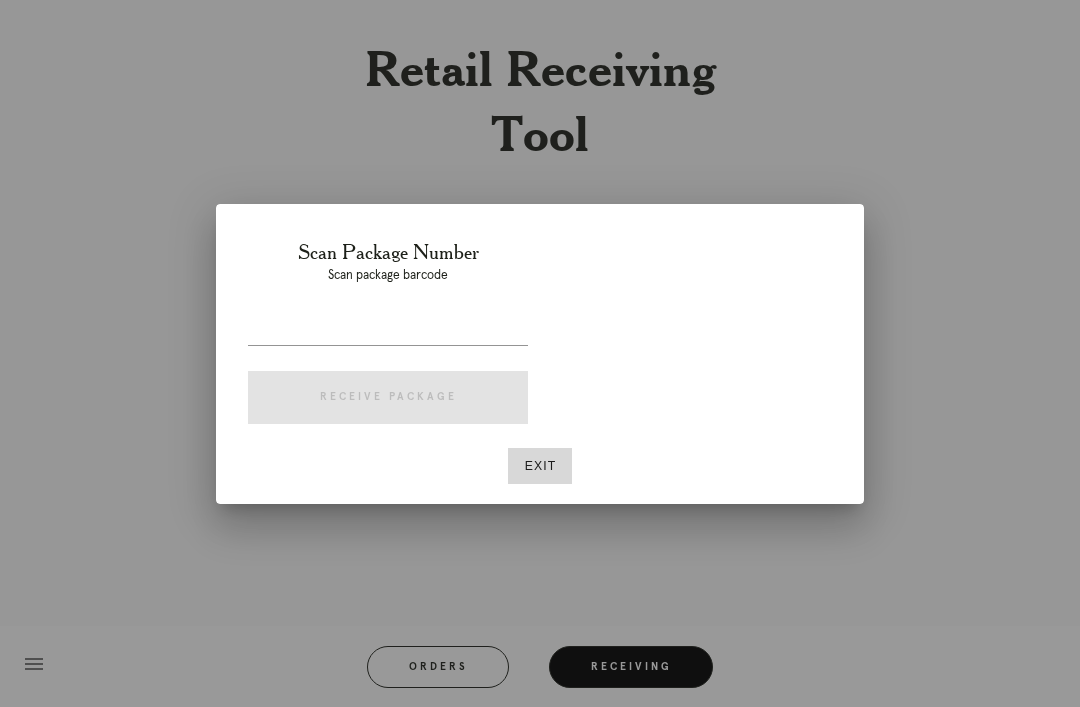 scroll, scrollTop: 0, scrollLeft: 0, axis: both 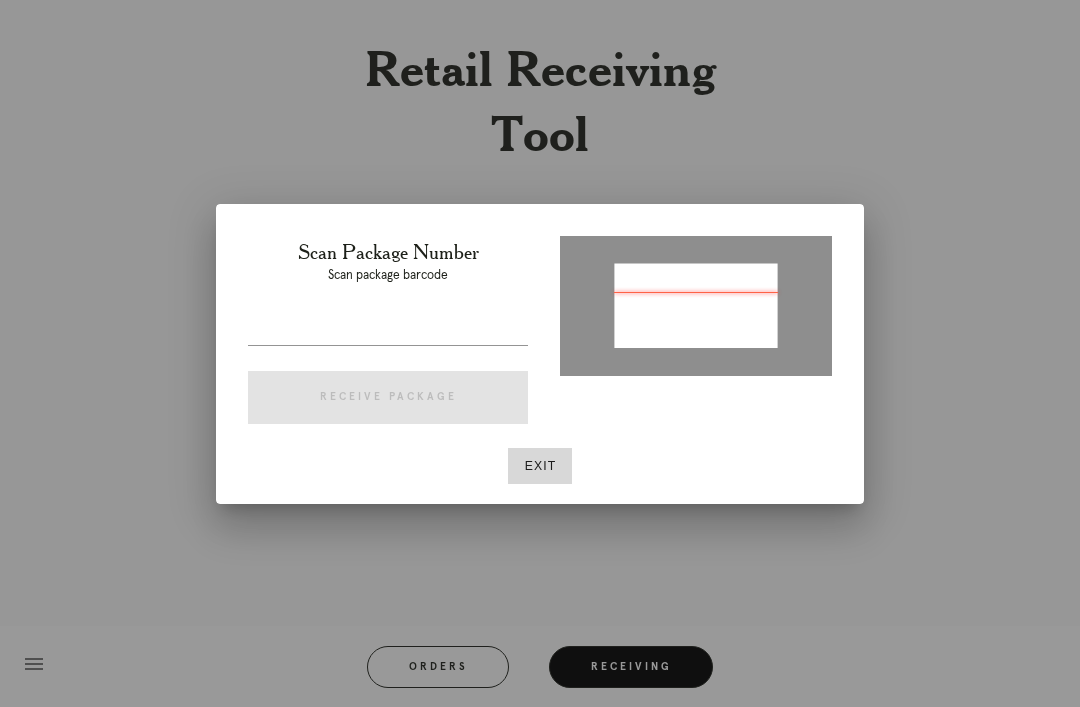 type on "P568948590177523" 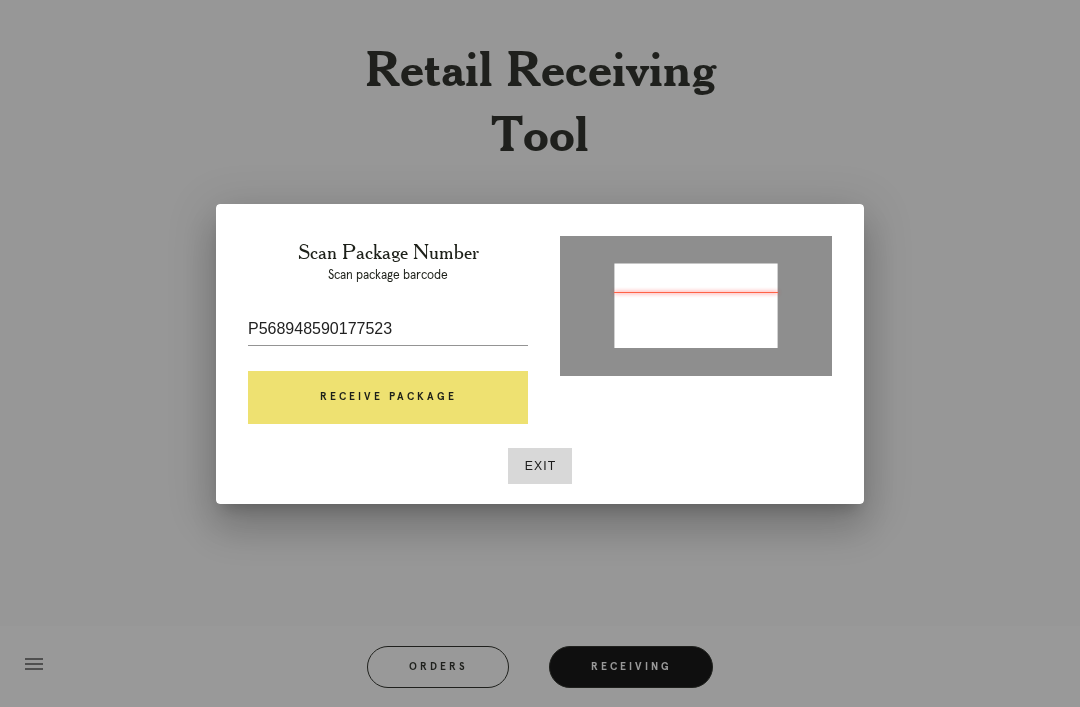 click on "Receive Package" at bounding box center (388, 398) 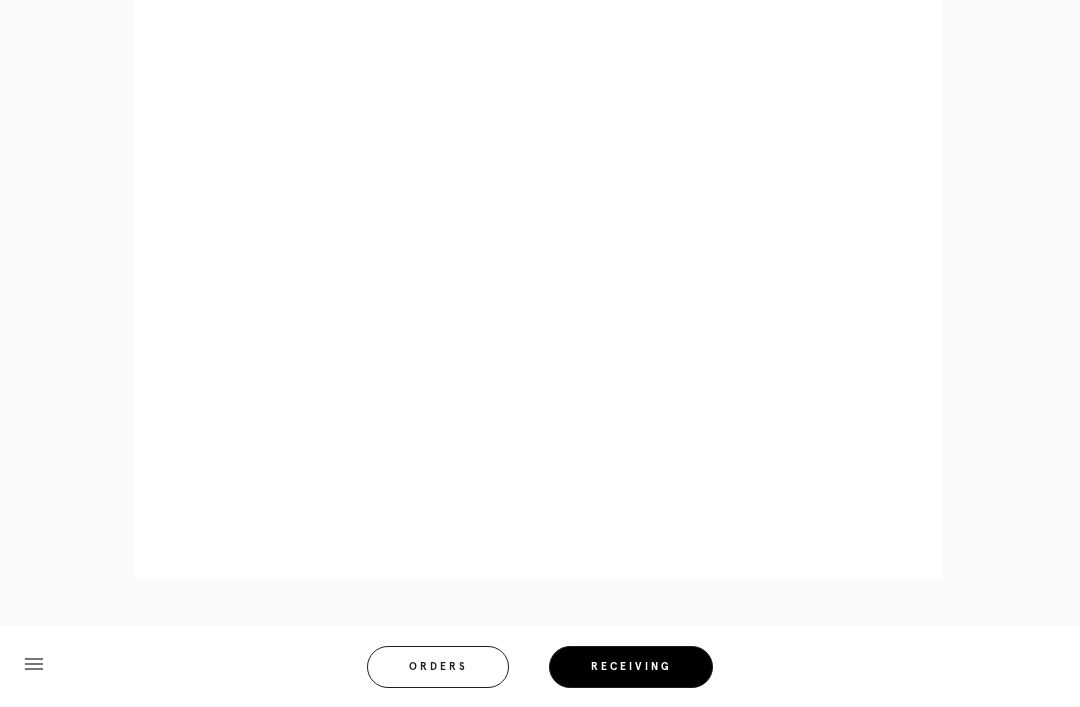 scroll, scrollTop: 946, scrollLeft: 0, axis: vertical 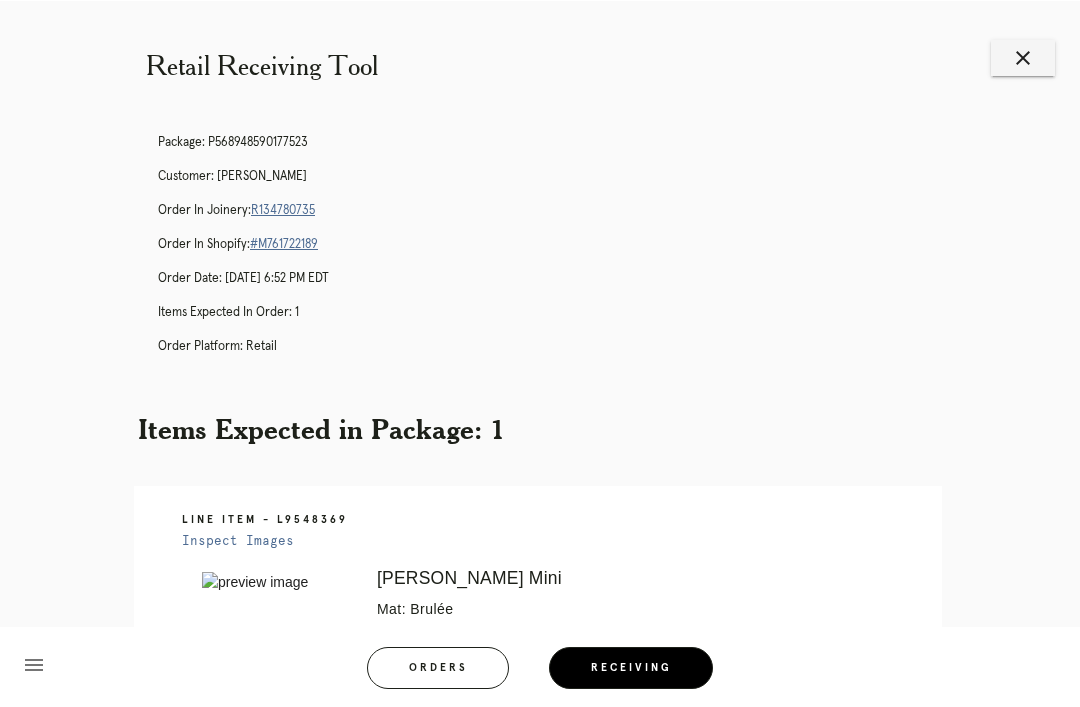 click on "close" at bounding box center [1023, 57] 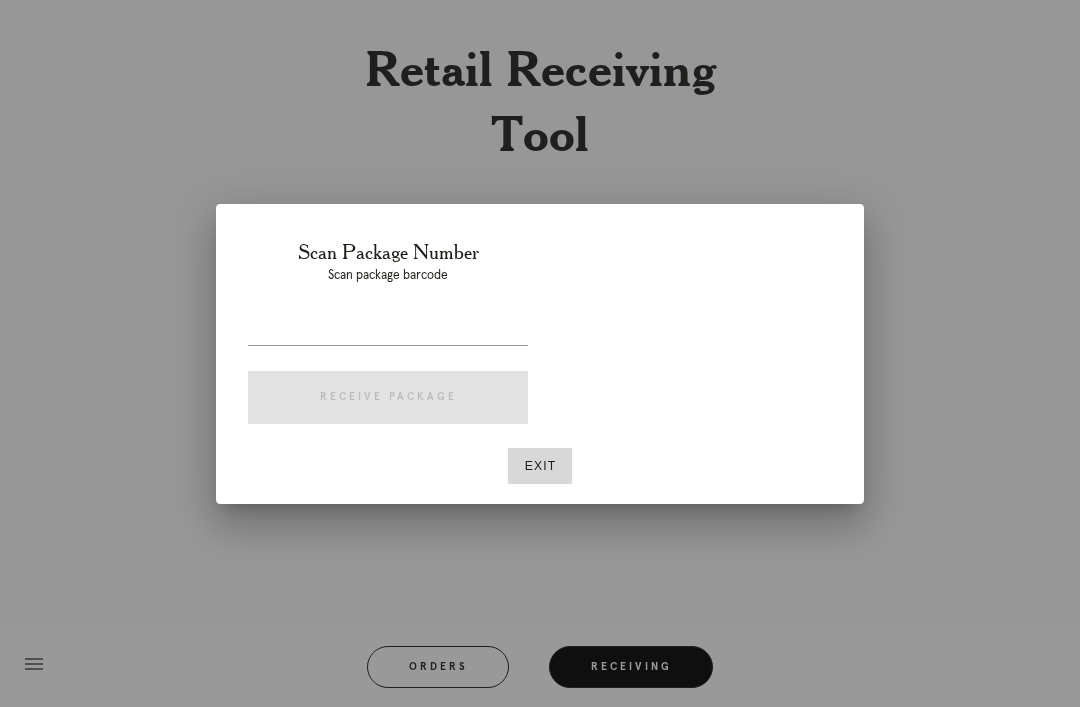 scroll, scrollTop: 0, scrollLeft: 0, axis: both 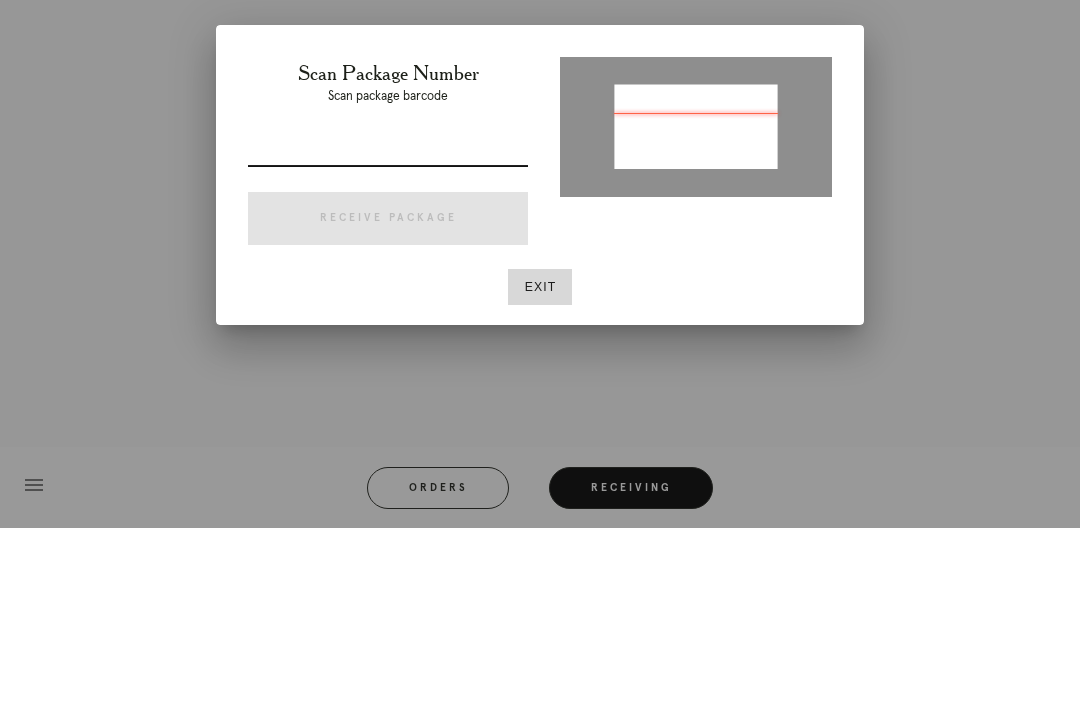 type on "P441916776845823" 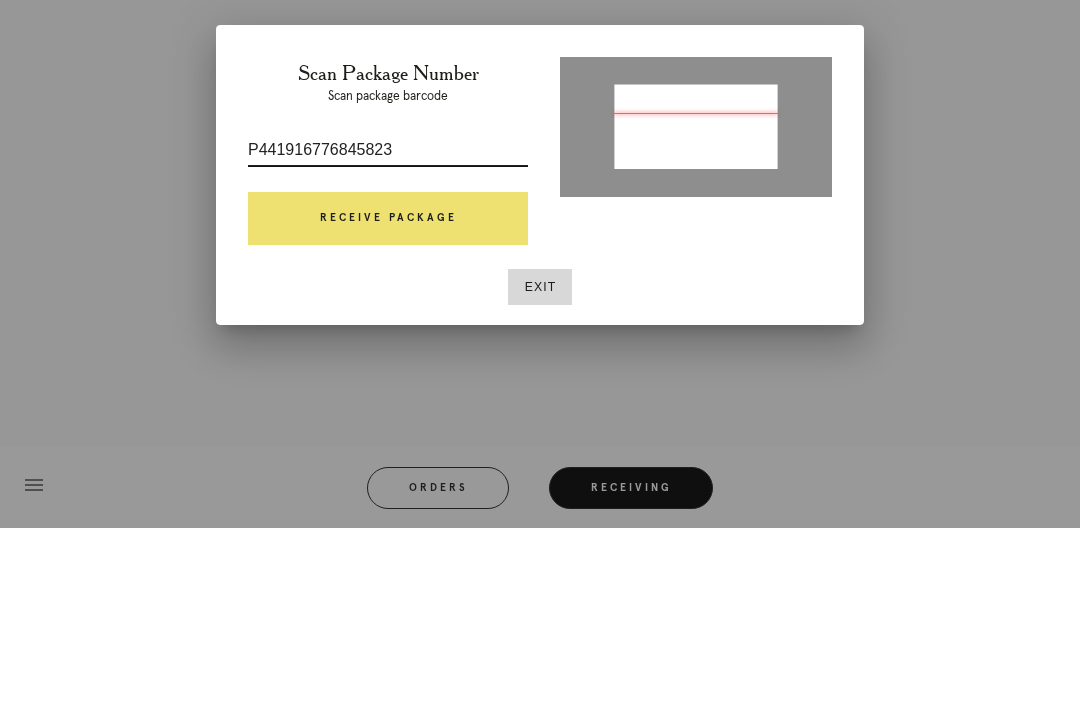 click on "Receive Package" at bounding box center [388, 398] 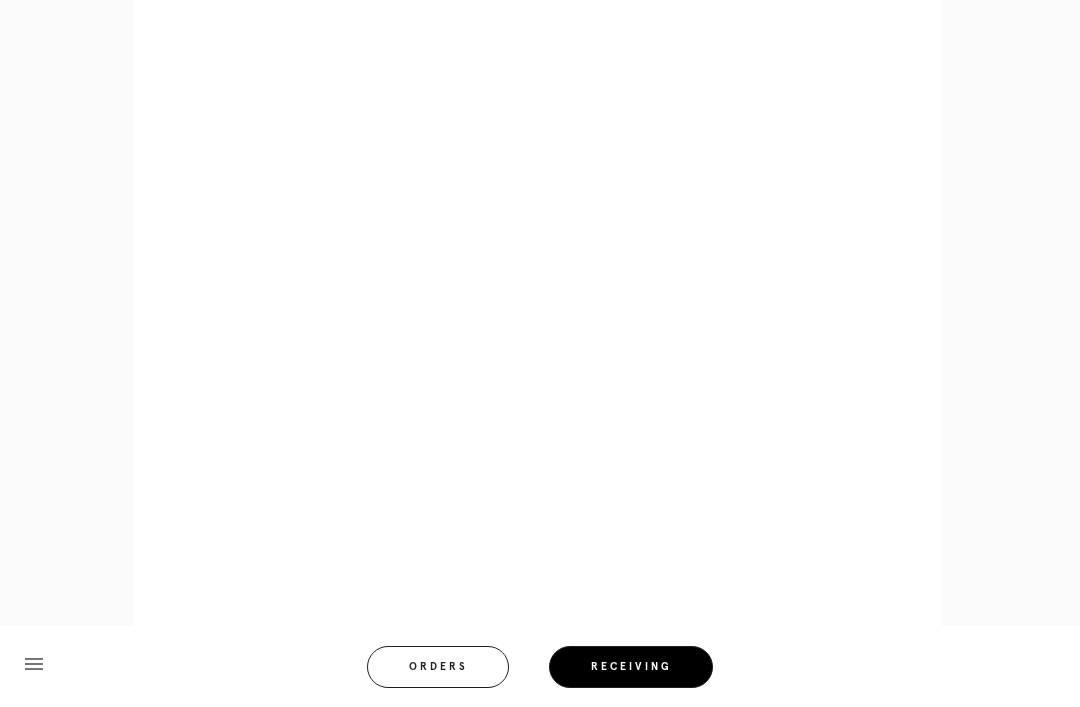scroll, scrollTop: 910, scrollLeft: 0, axis: vertical 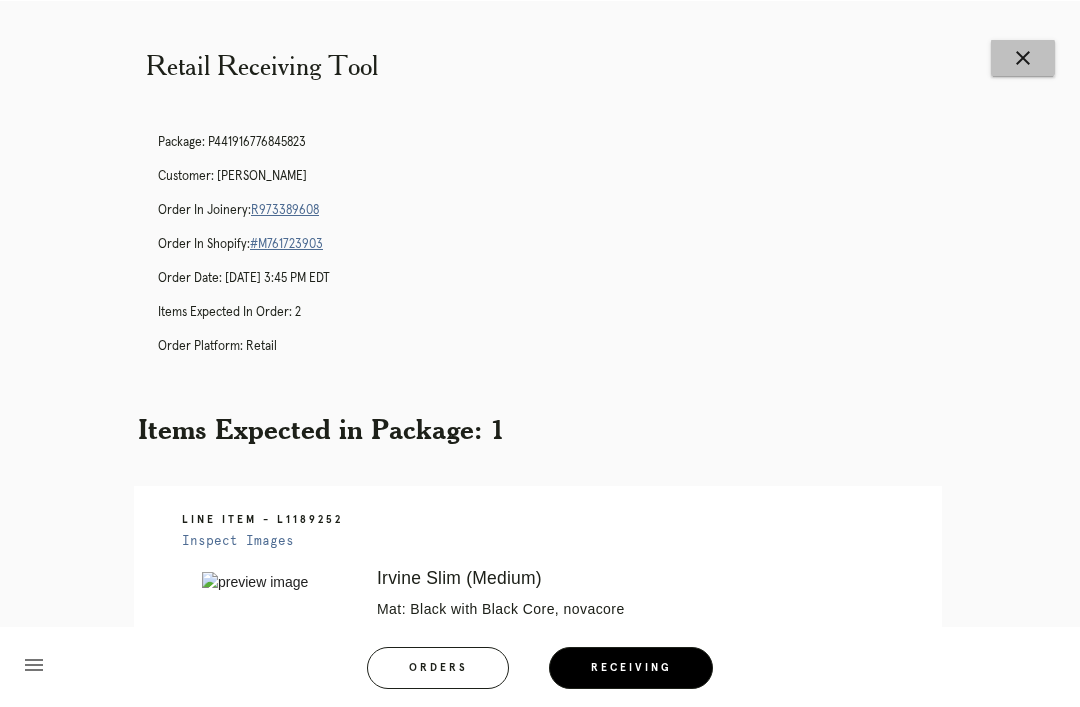 click on "close" at bounding box center (1023, 57) 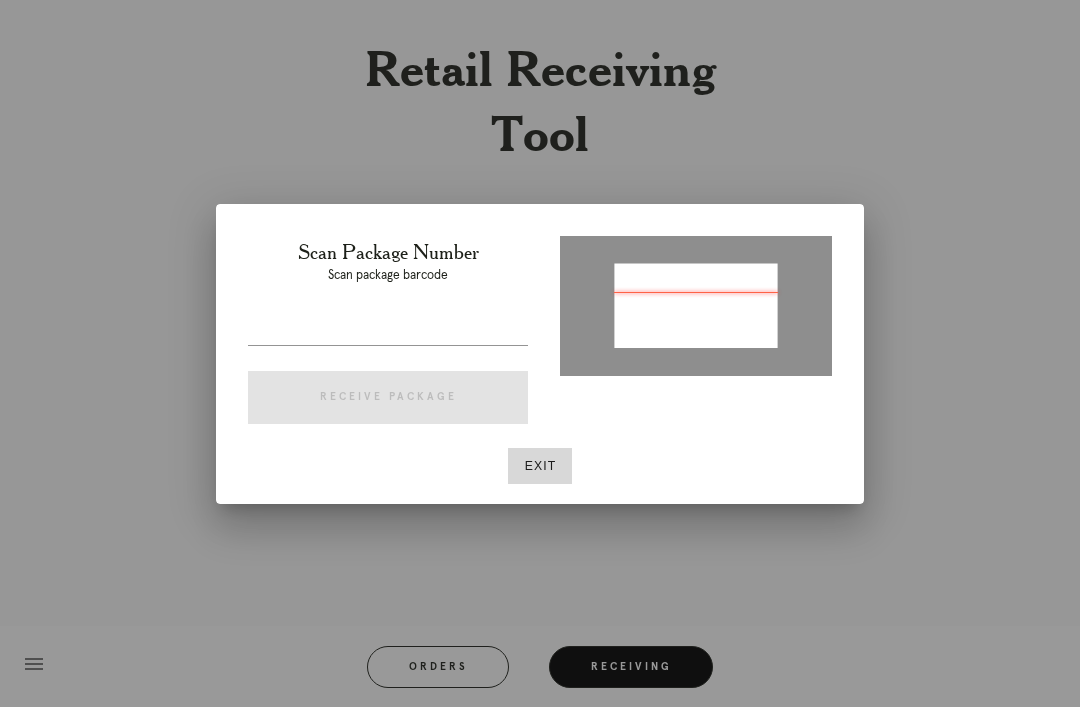 scroll, scrollTop: 0, scrollLeft: 0, axis: both 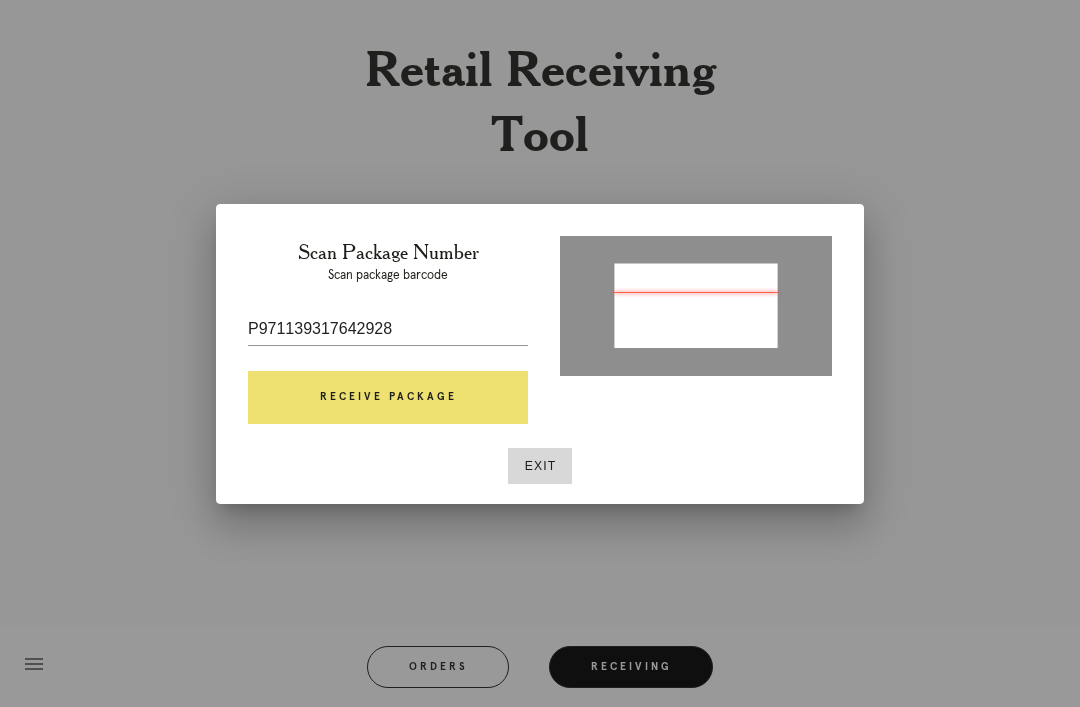 click on "Receive Package" at bounding box center [388, 398] 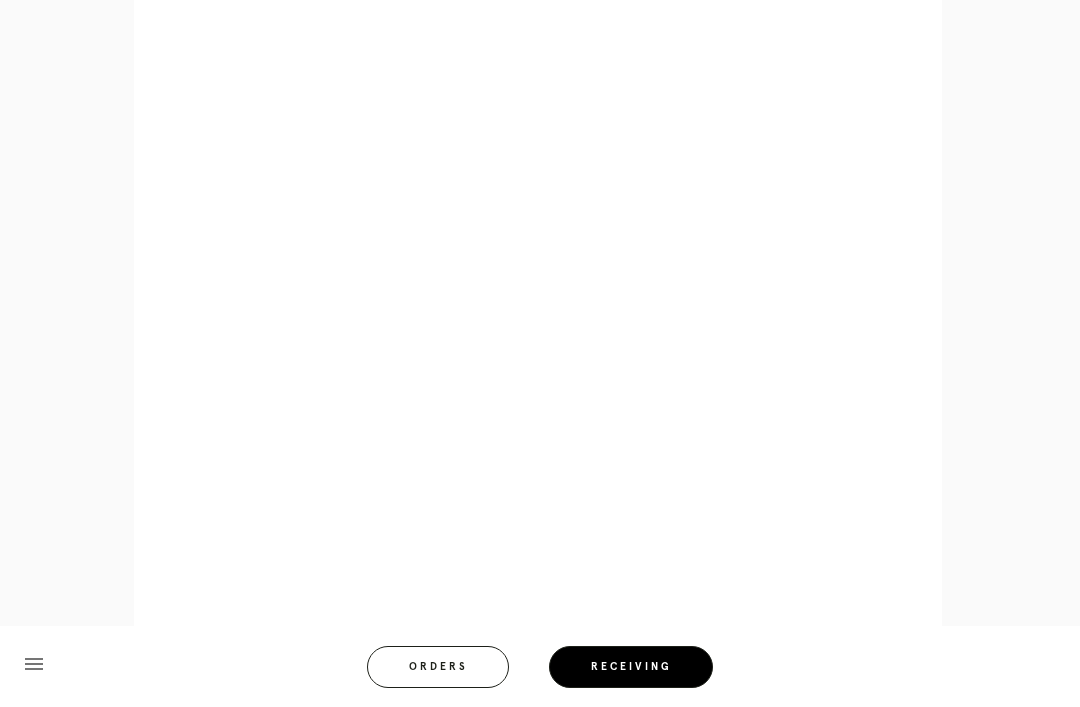 scroll, scrollTop: 858, scrollLeft: 0, axis: vertical 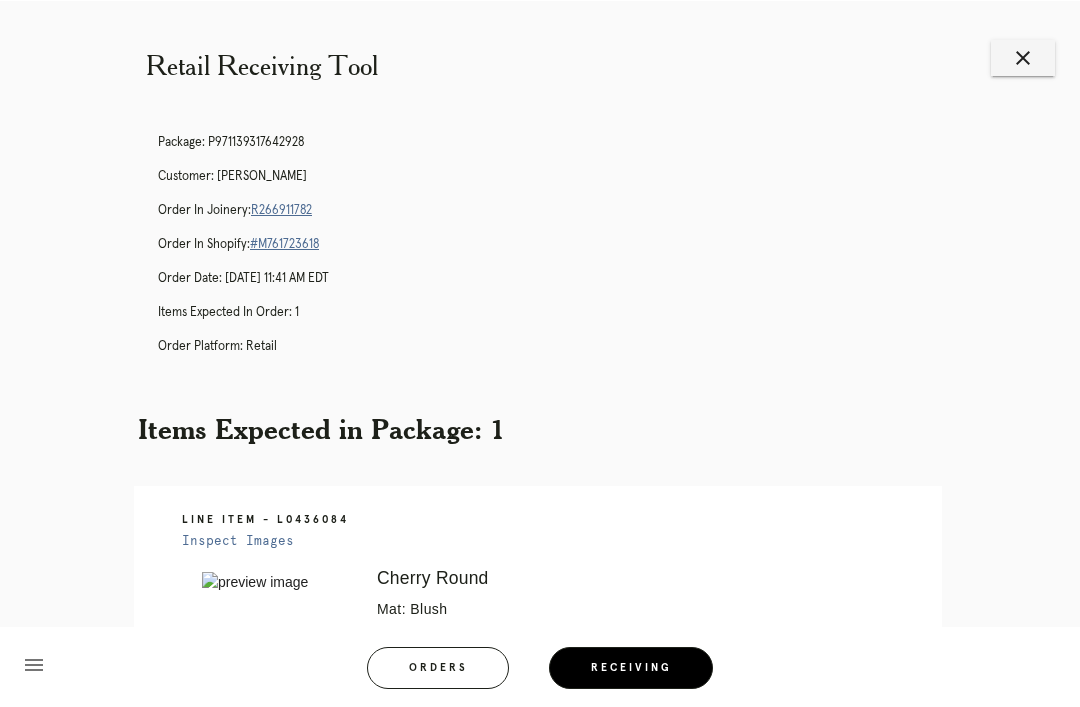 click on "close" at bounding box center [1023, 57] 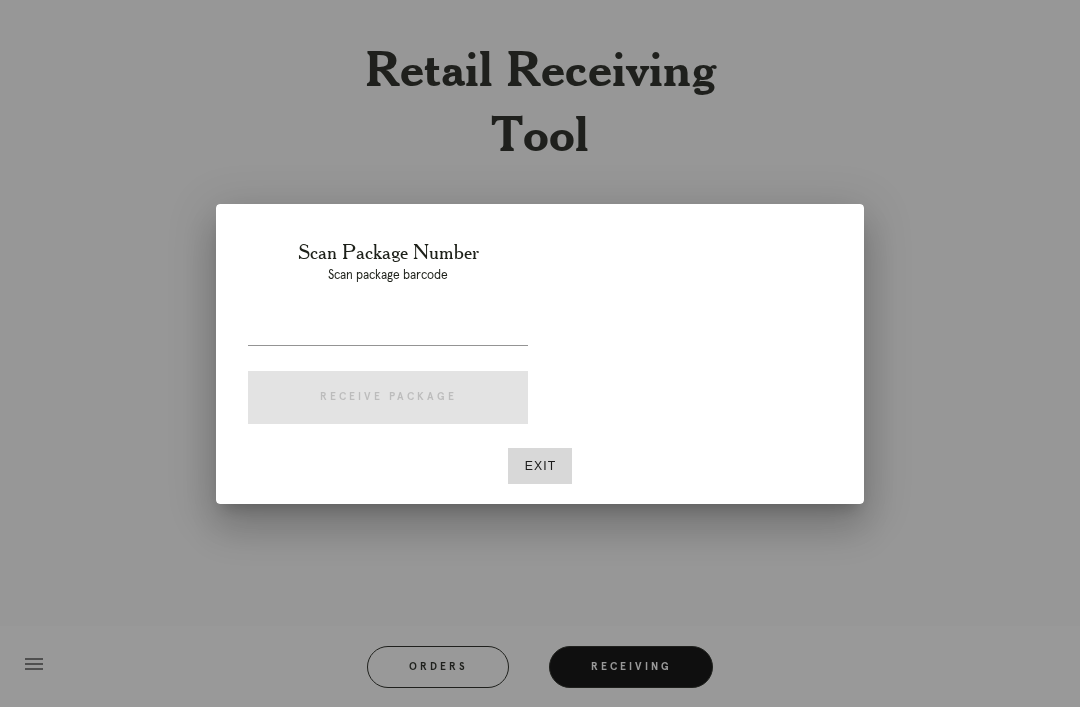 scroll, scrollTop: 0, scrollLeft: 0, axis: both 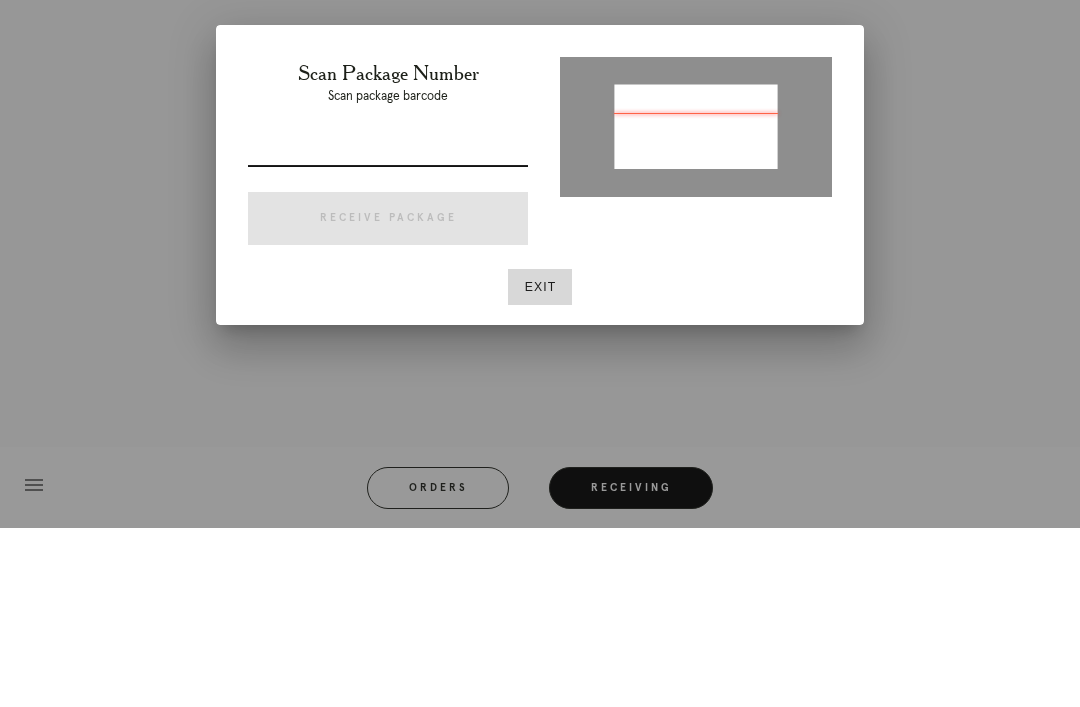 type on "P739426704790816" 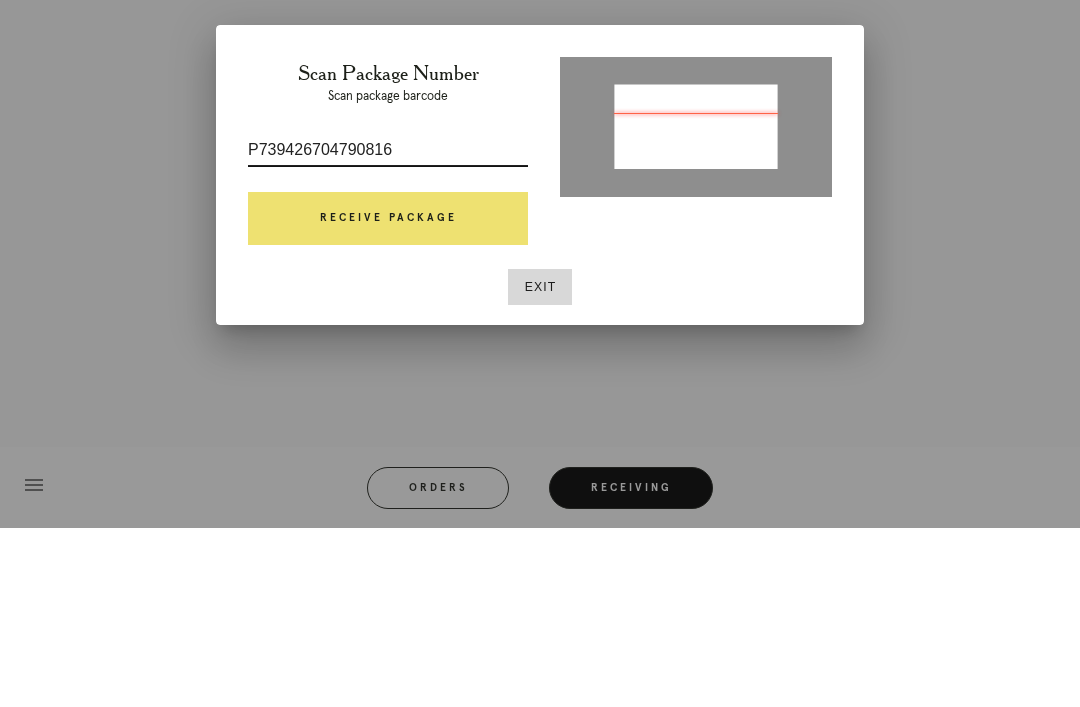 click on "Receive Package" at bounding box center [388, 398] 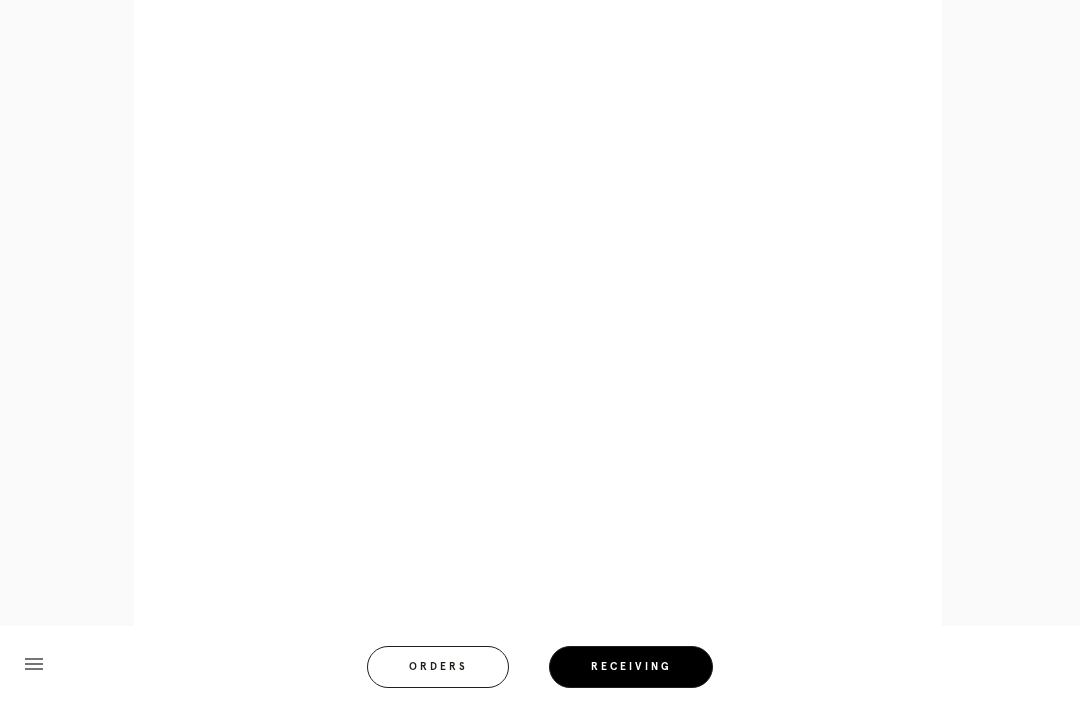 scroll, scrollTop: 1030, scrollLeft: 0, axis: vertical 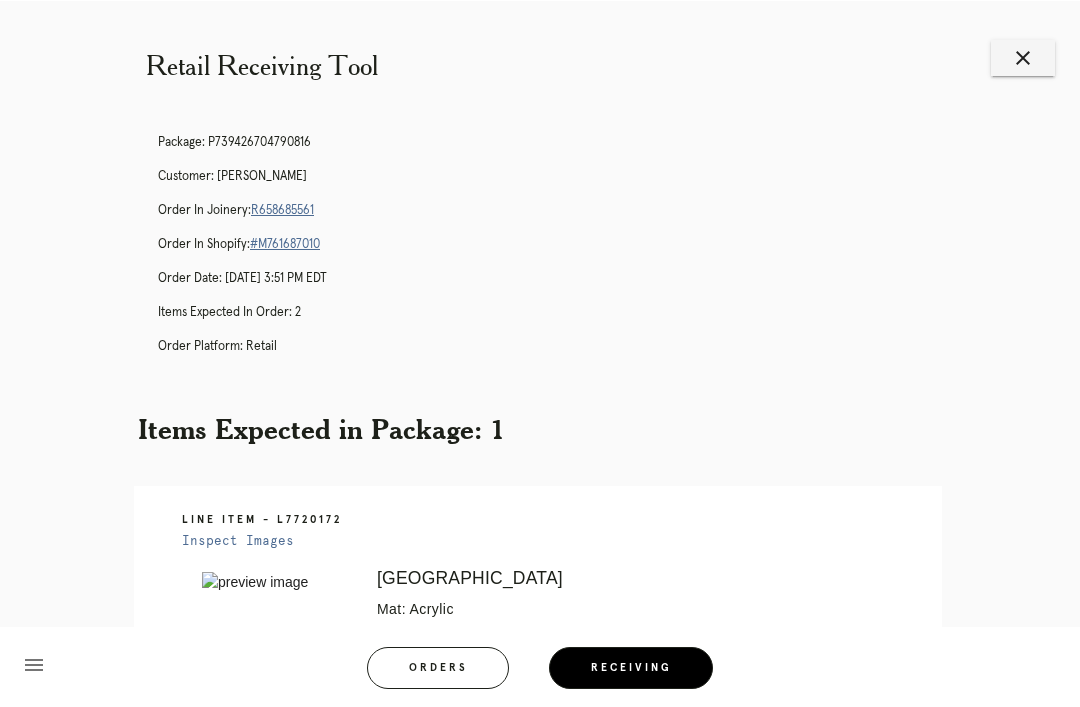 click on "R658685561" at bounding box center (282, 209) 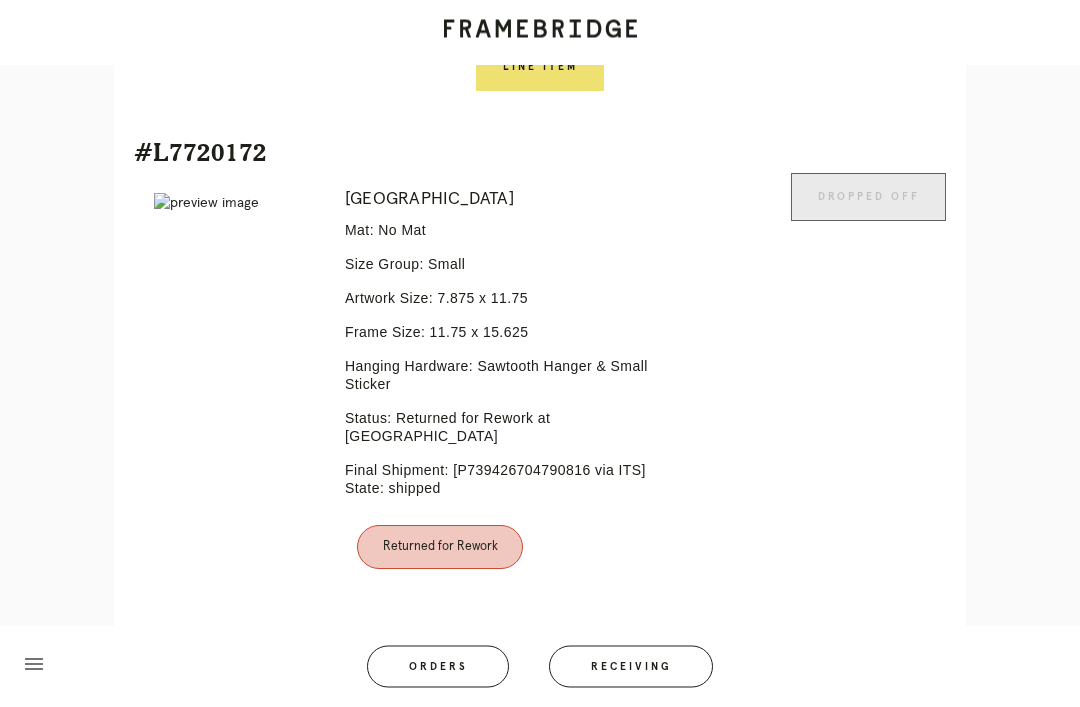 scroll, scrollTop: 1006, scrollLeft: 0, axis: vertical 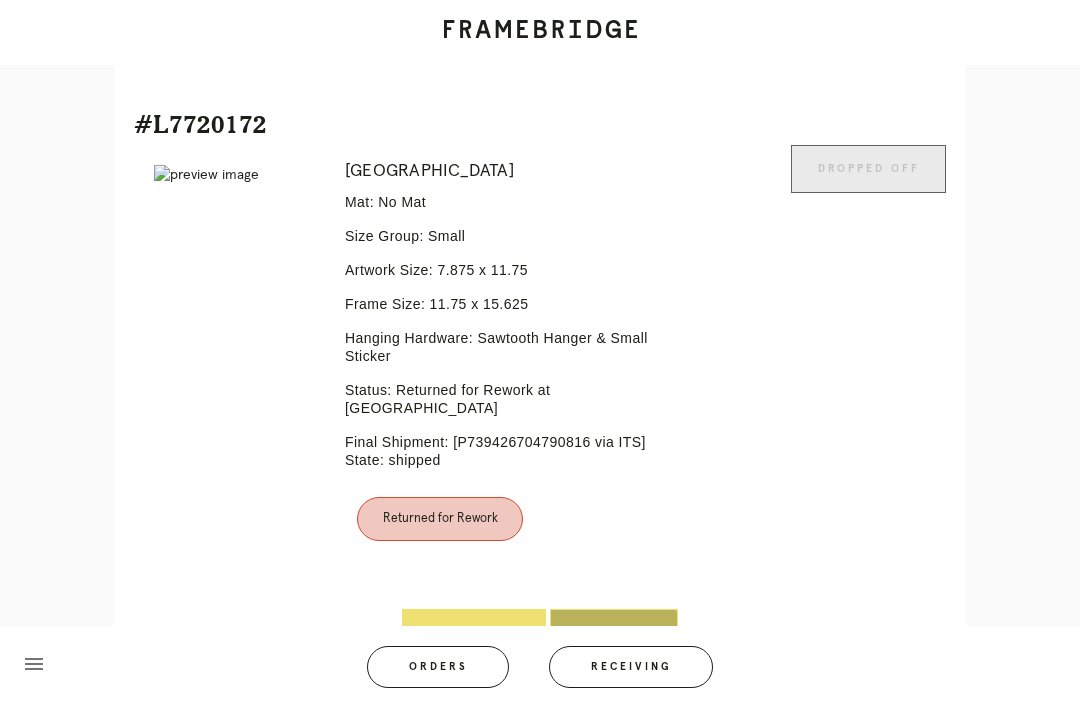 click on "Line Item" at bounding box center [614, 633] 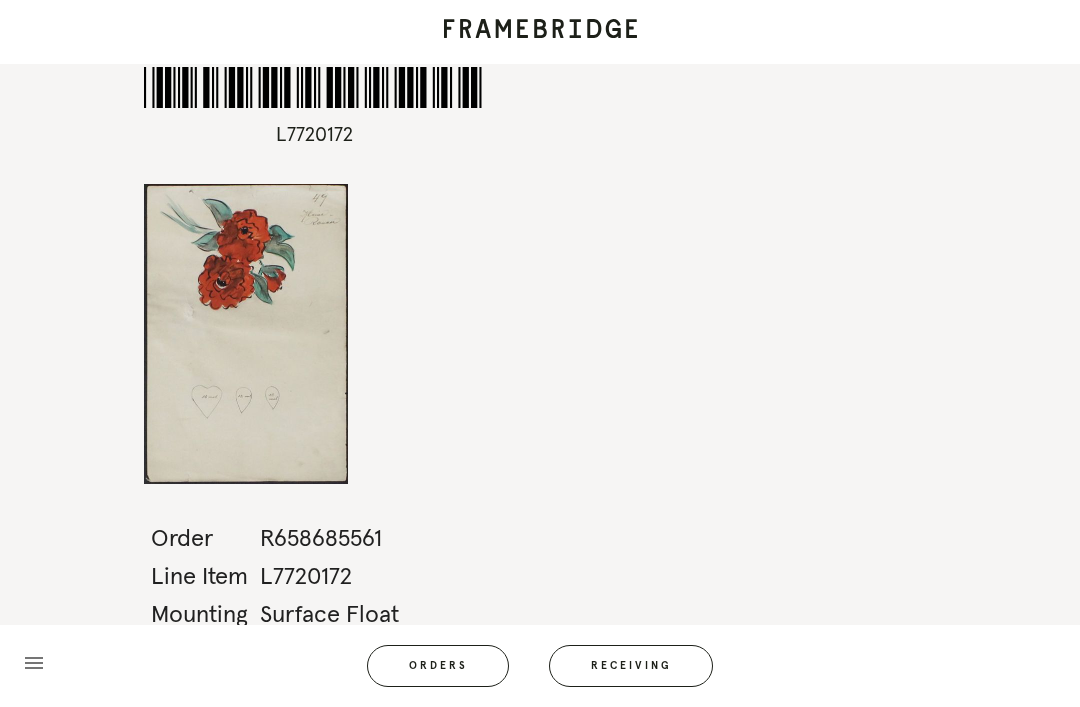 scroll, scrollTop: 64, scrollLeft: 0, axis: vertical 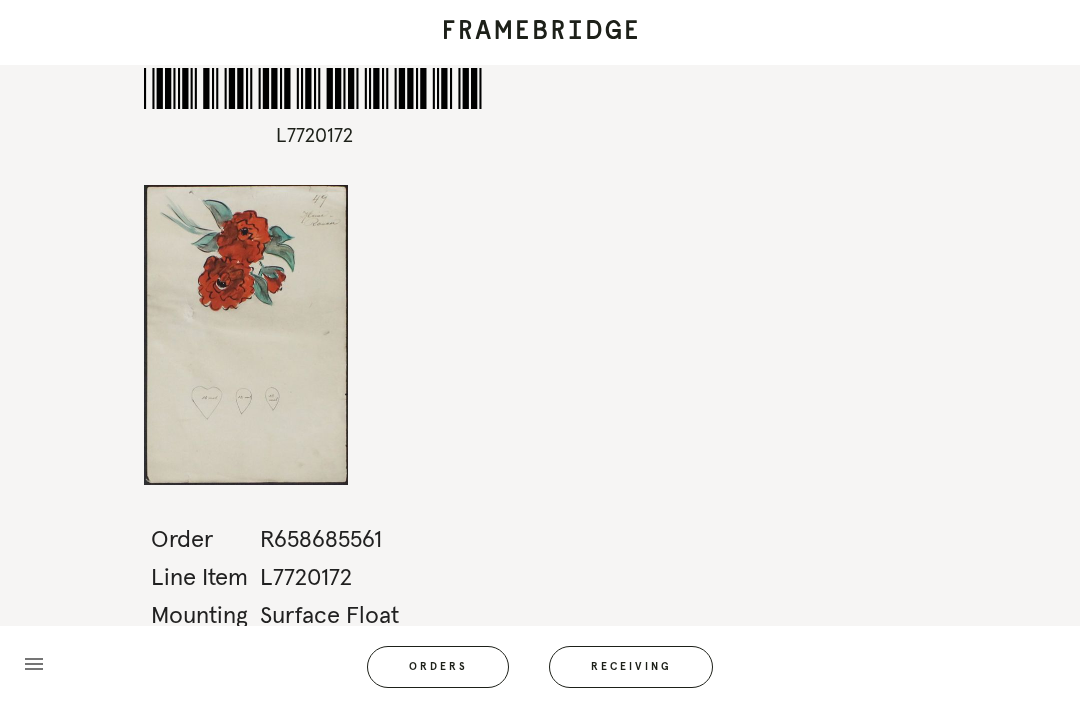 click on "*L7720172*
L7720172
Order   R658685561   Line Item   L7720172   Mounting   Surface Float   Size       menu
Orders
Receiving
Logged in as:   rebecca.spencer@framebridge.com   Union Market
Logout" at bounding box center [540, 353] 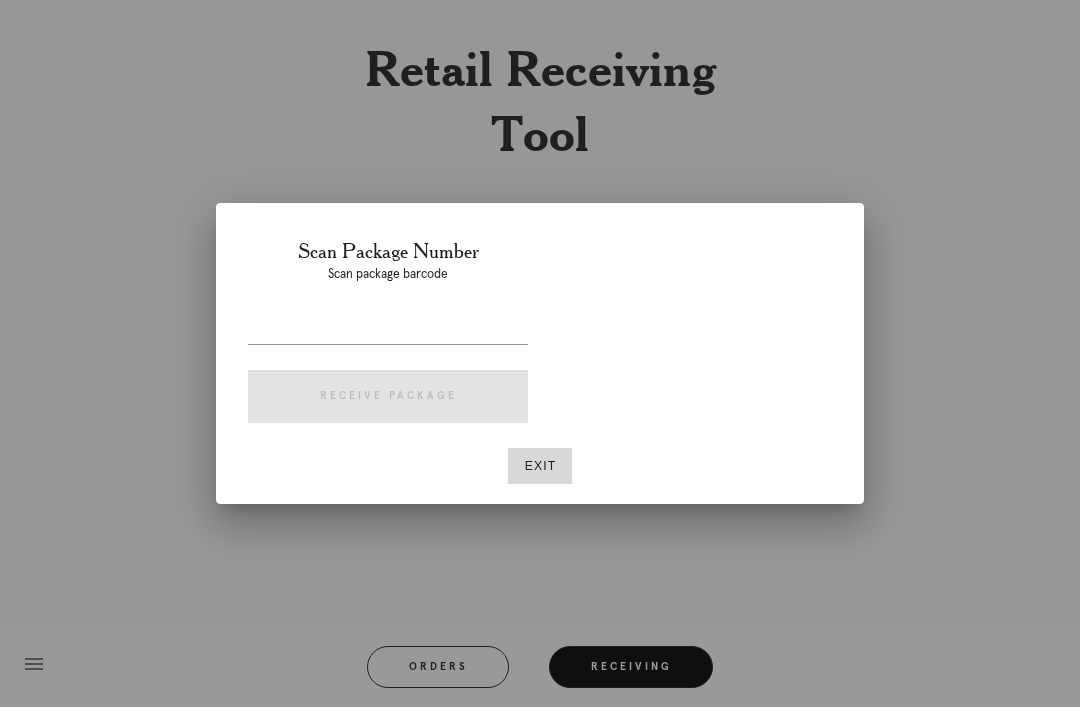 click at bounding box center [388, 328] 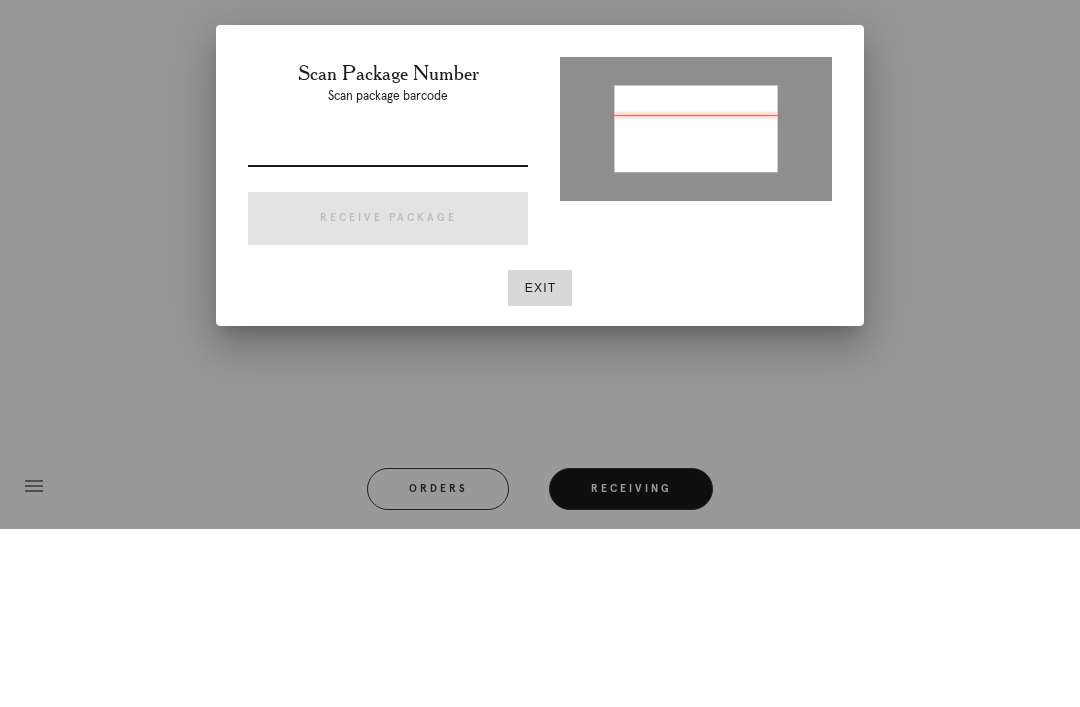 type on "P156477108574821" 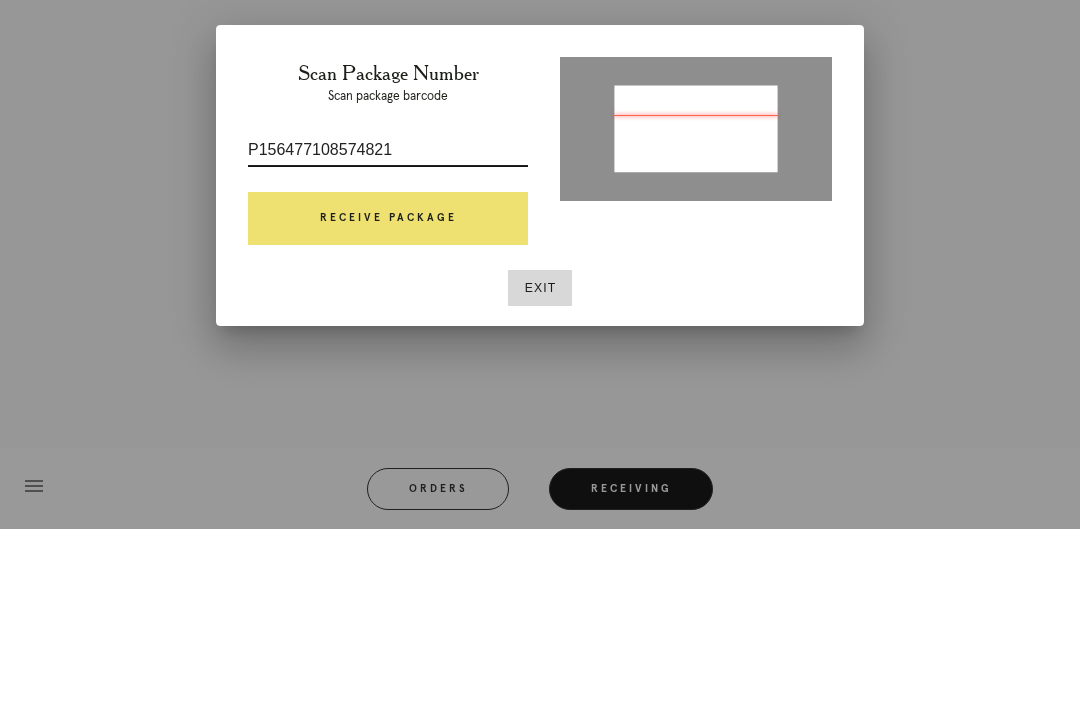 click on "Receive Package" at bounding box center (388, 397) 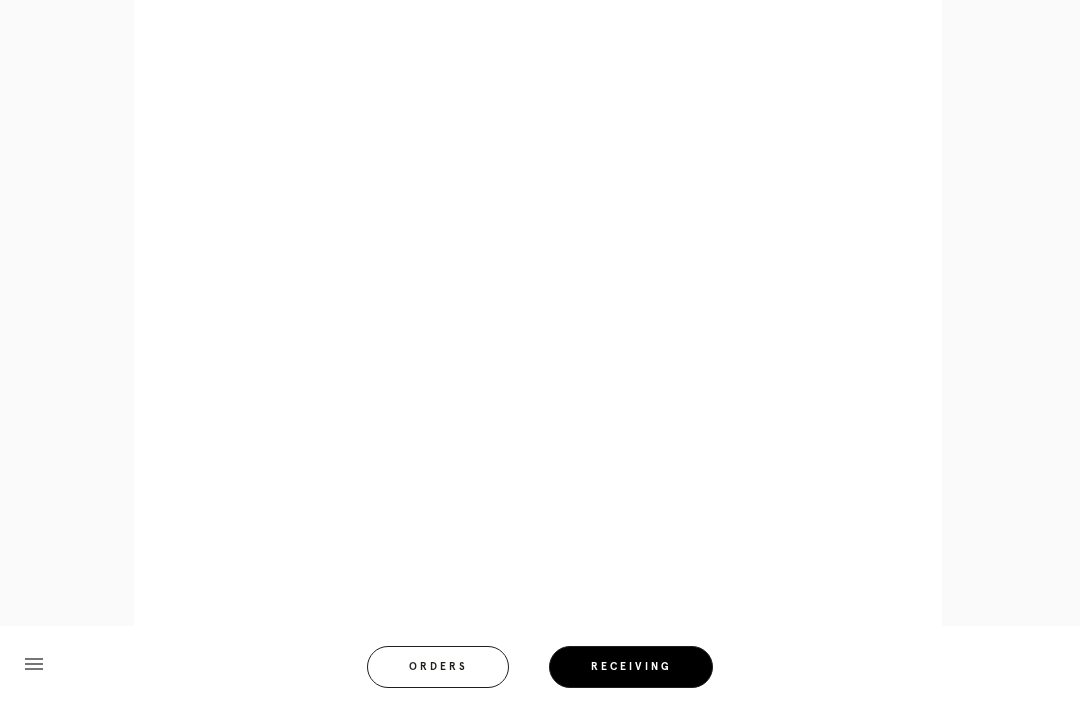 scroll, scrollTop: 924, scrollLeft: 0, axis: vertical 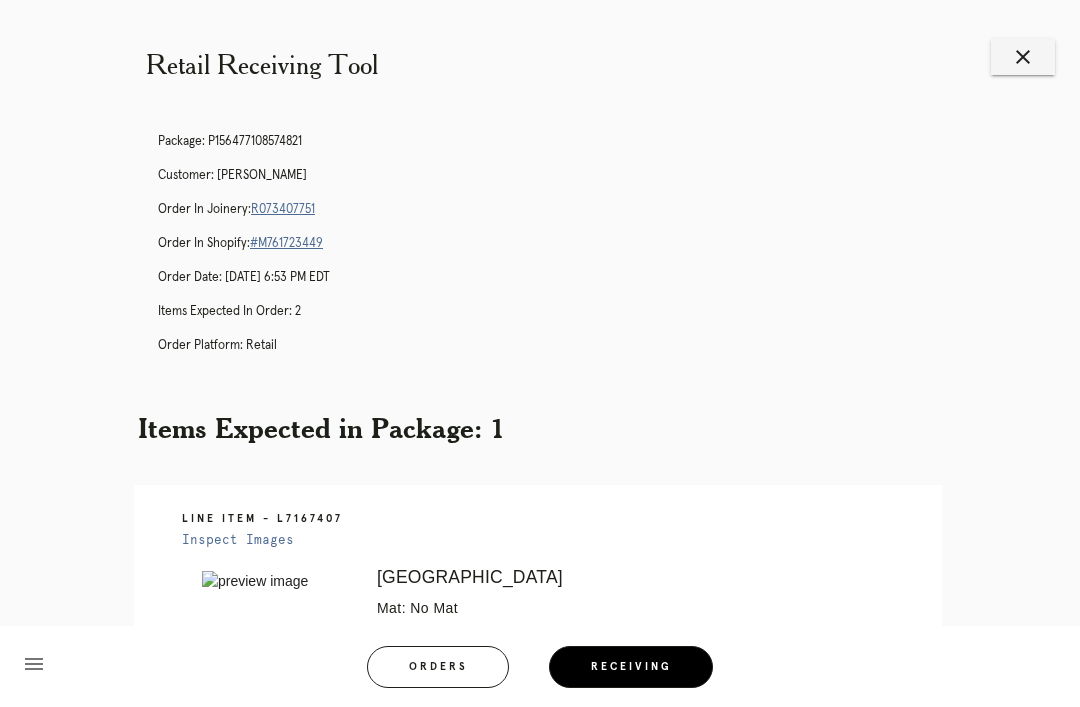 click on "close" at bounding box center [1023, 57] 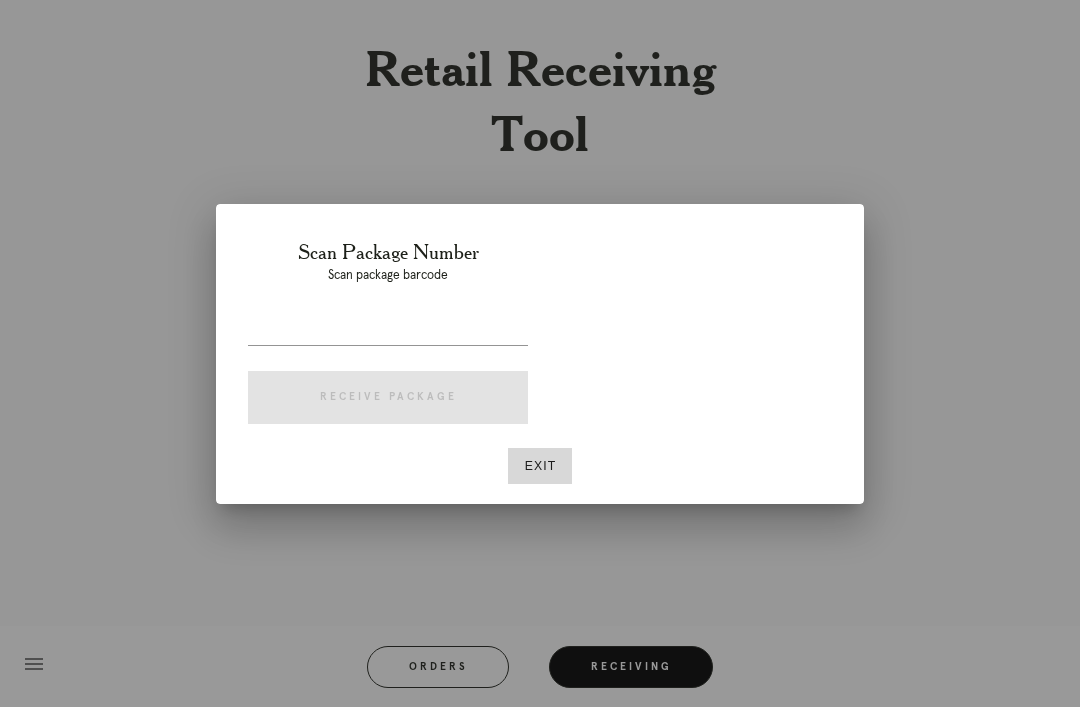 scroll, scrollTop: 0, scrollLeft: 0, axis: both 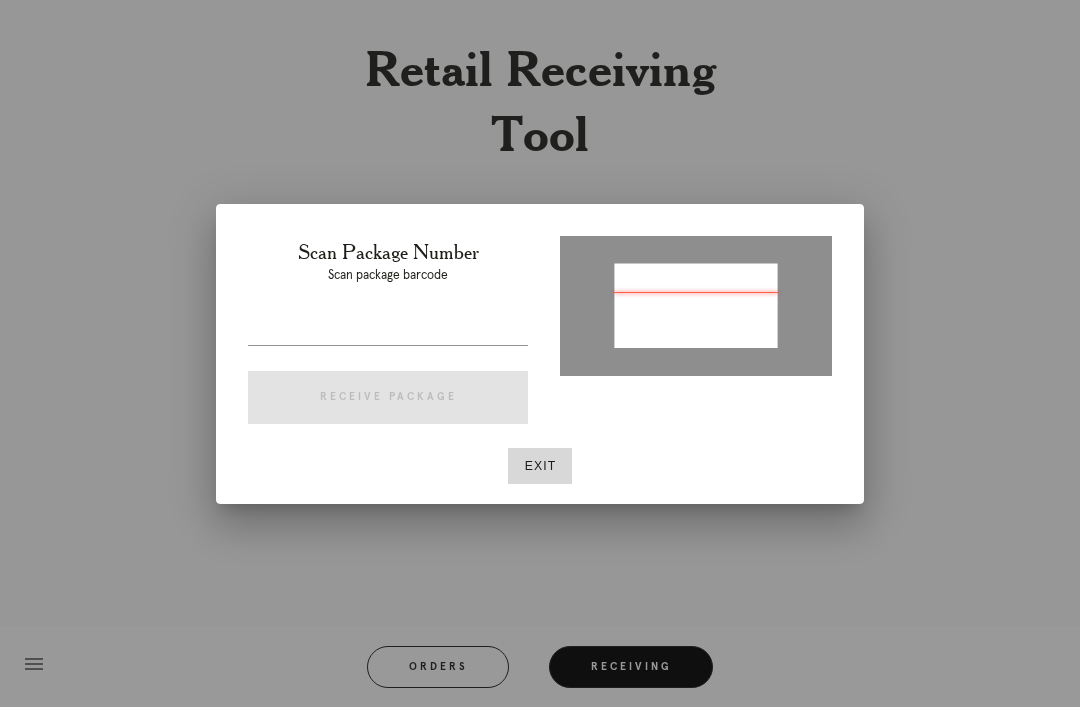 type on "P550181377264151" 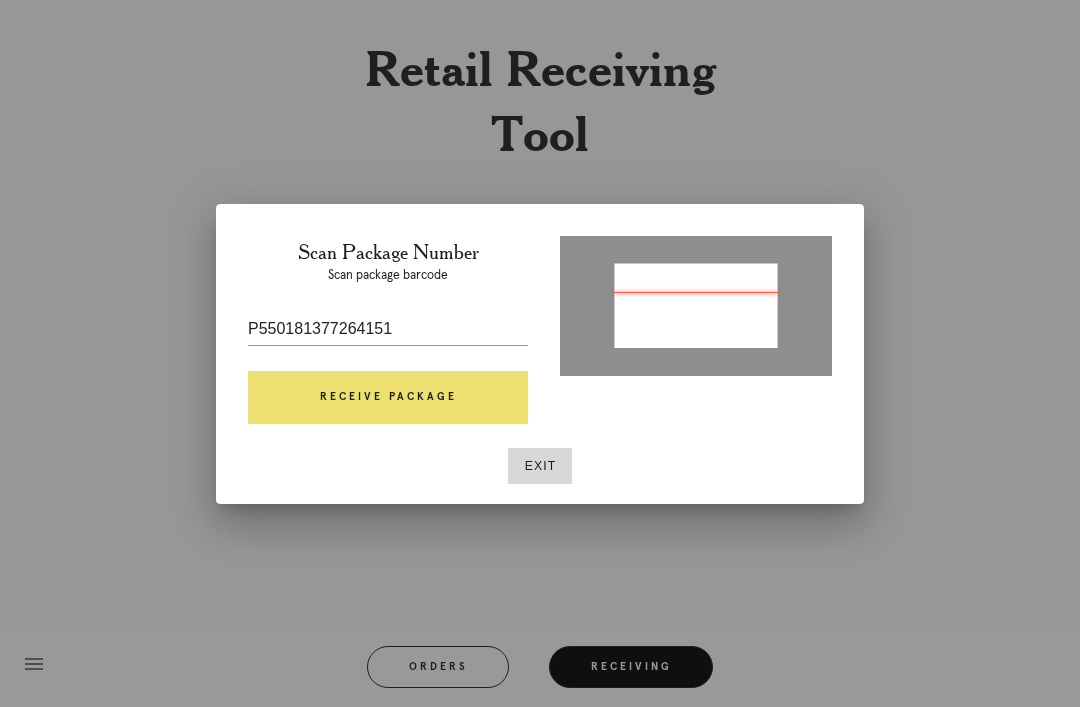 click on "Receive Package" at bounding box center (388, 398) 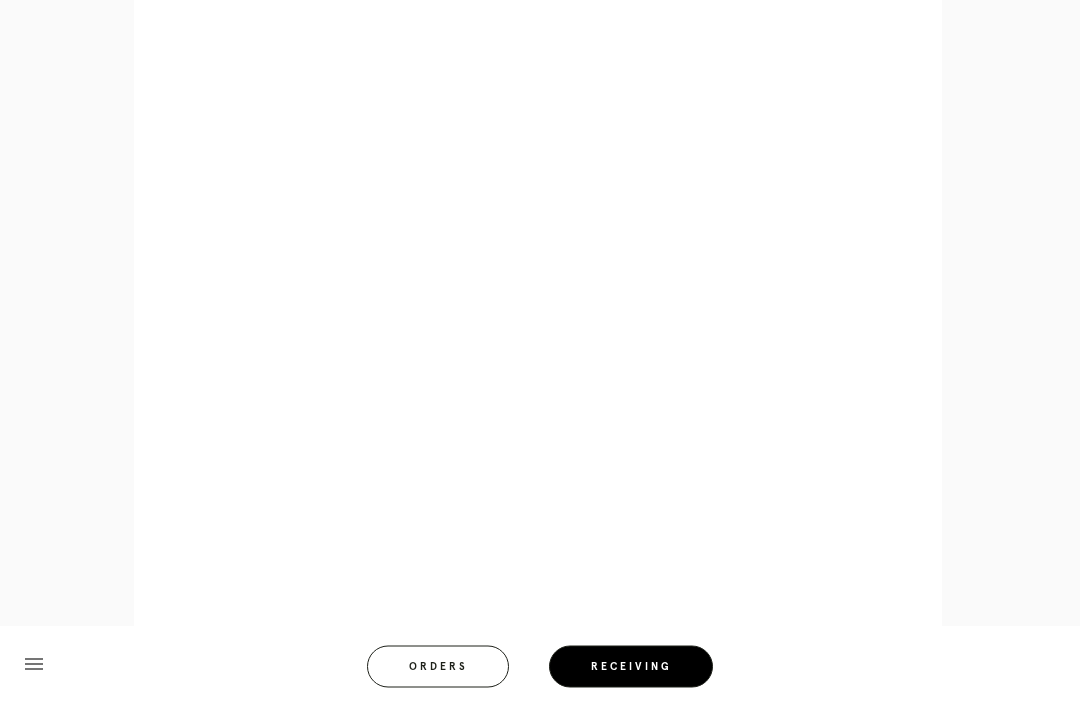 scroll, scrollTop: 811, scrollLeft: 0, axis: vertical 